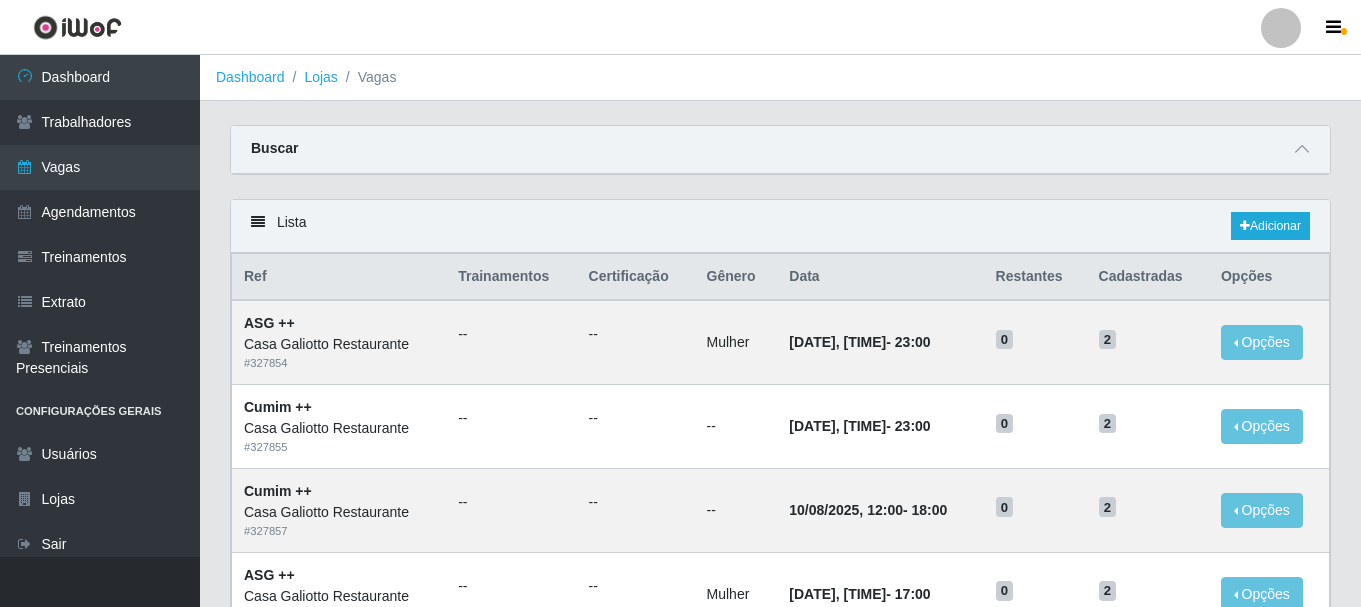 scroll, scrollTop: 0, scrollLeft: 0, axis: both 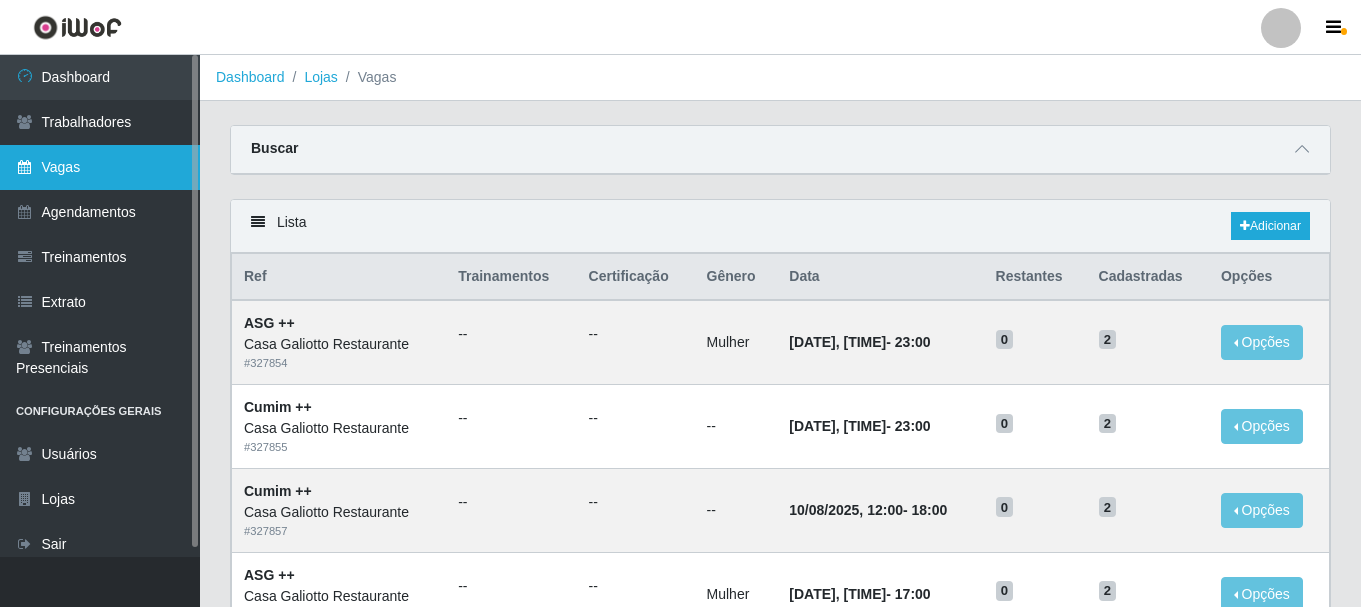 click on "Vagas" at bounding box center [100, 167] 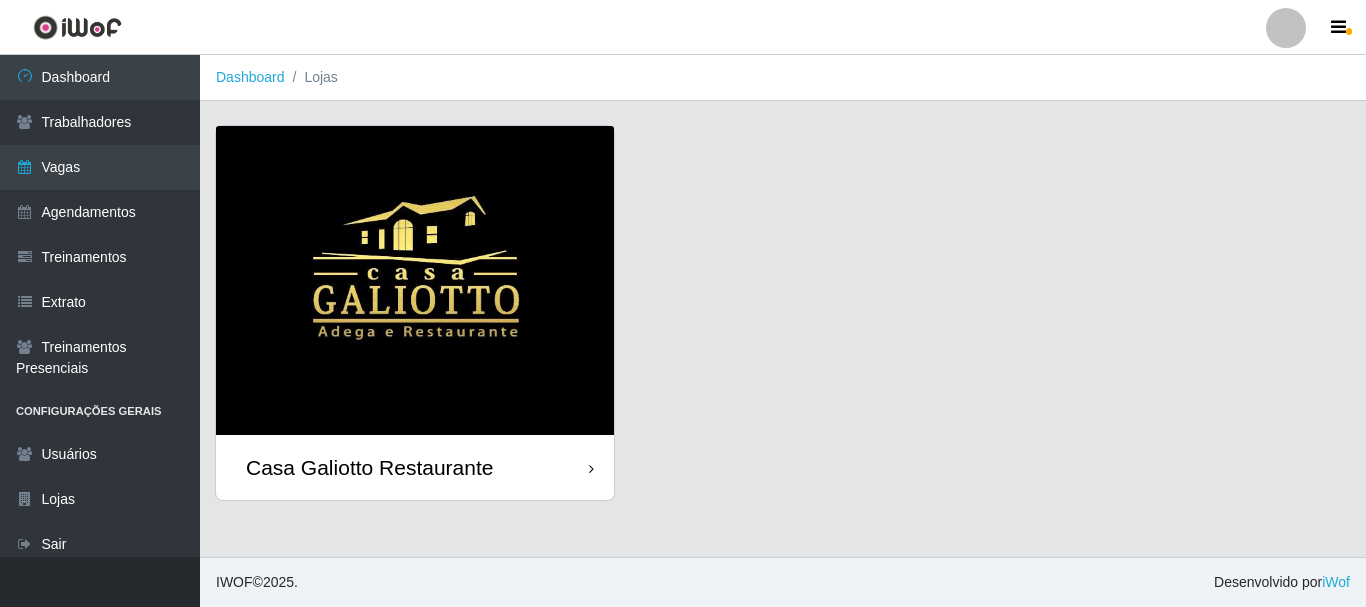 click at bounding box center [415, 280] 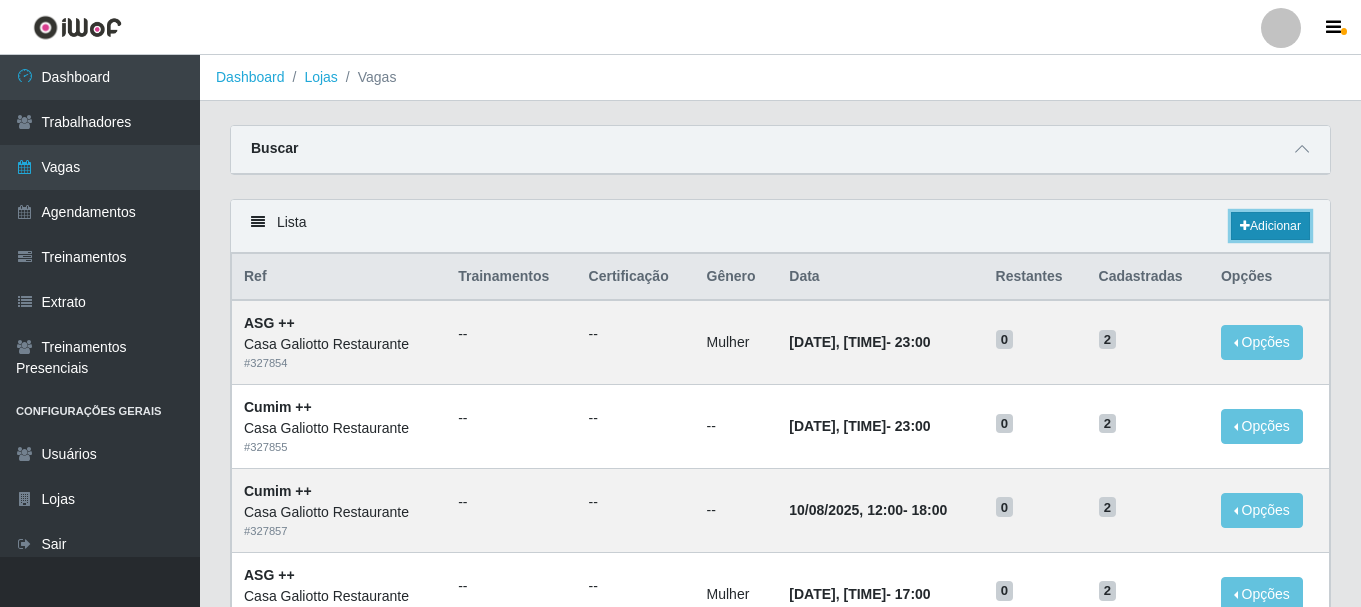 click on "Adicionar" at bounding box center (1270, 226) 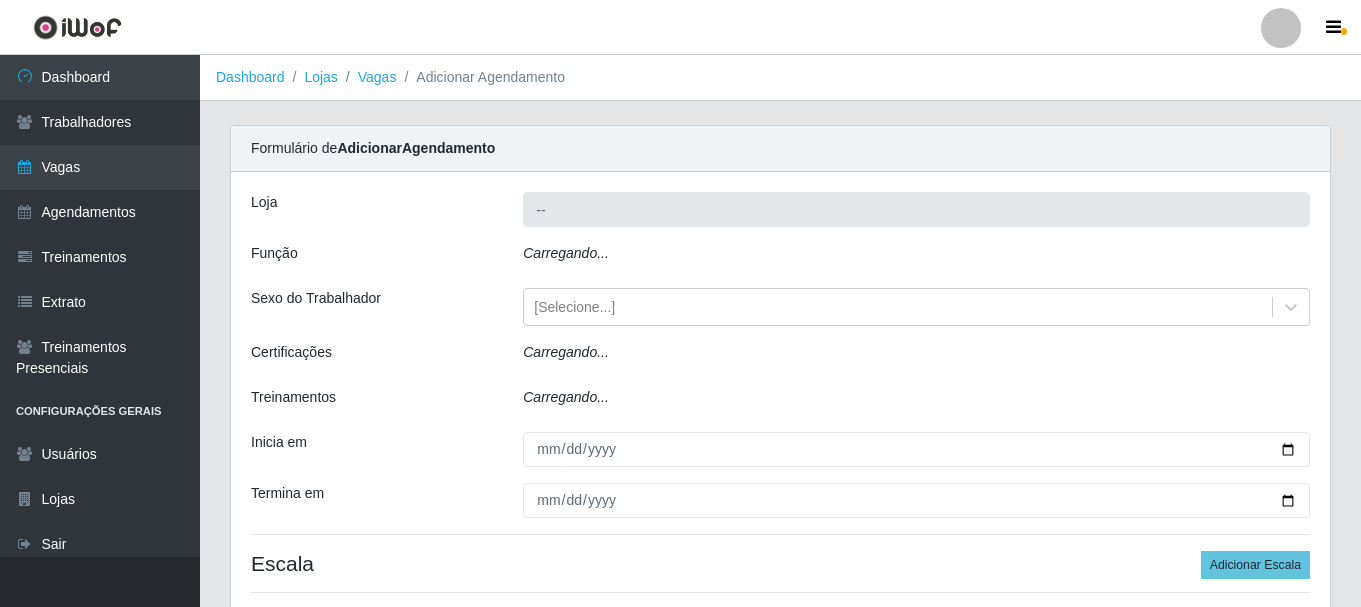 type on "Casa Galiotto Restaurante" 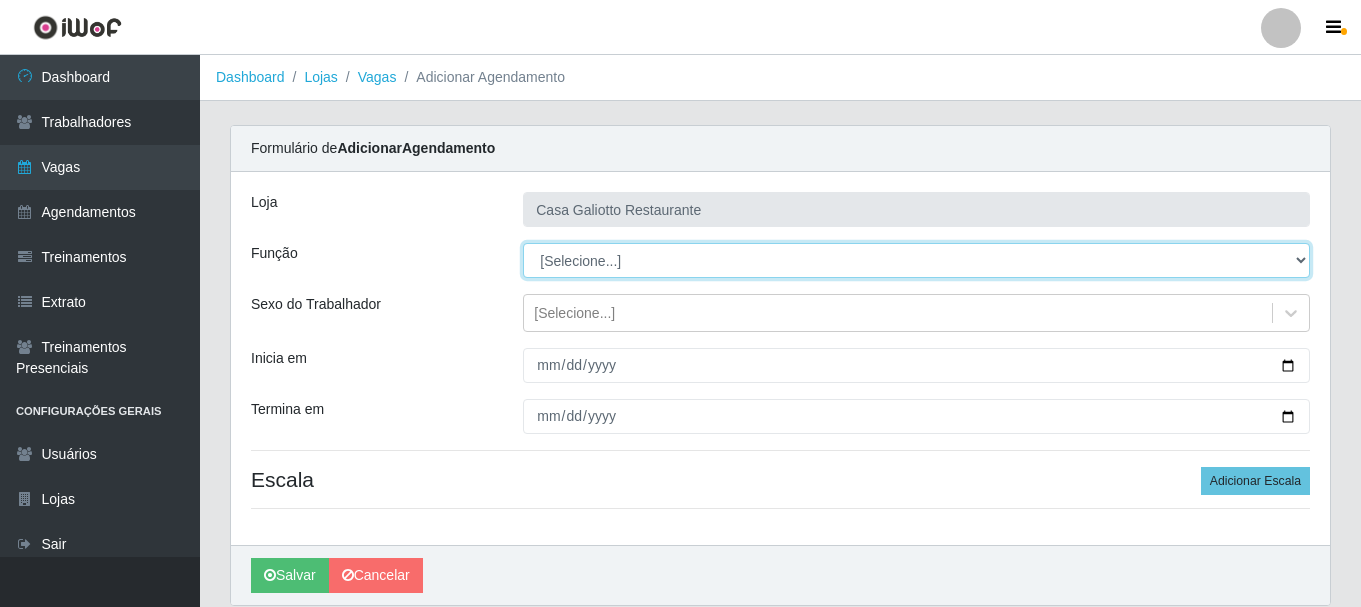 click on "[Selecione...] ASG ASG + ASG ++ Auxiliar de Cozinha Auxiliar de Cozinha + Auxiliar de Cozinha ++ Copeiro Copeiro + Copeiro ++ Cumim Cumim + Cumim ++ Recepcionista Recepcionista + Recepcionista ++" at bounding box center [916, 260] 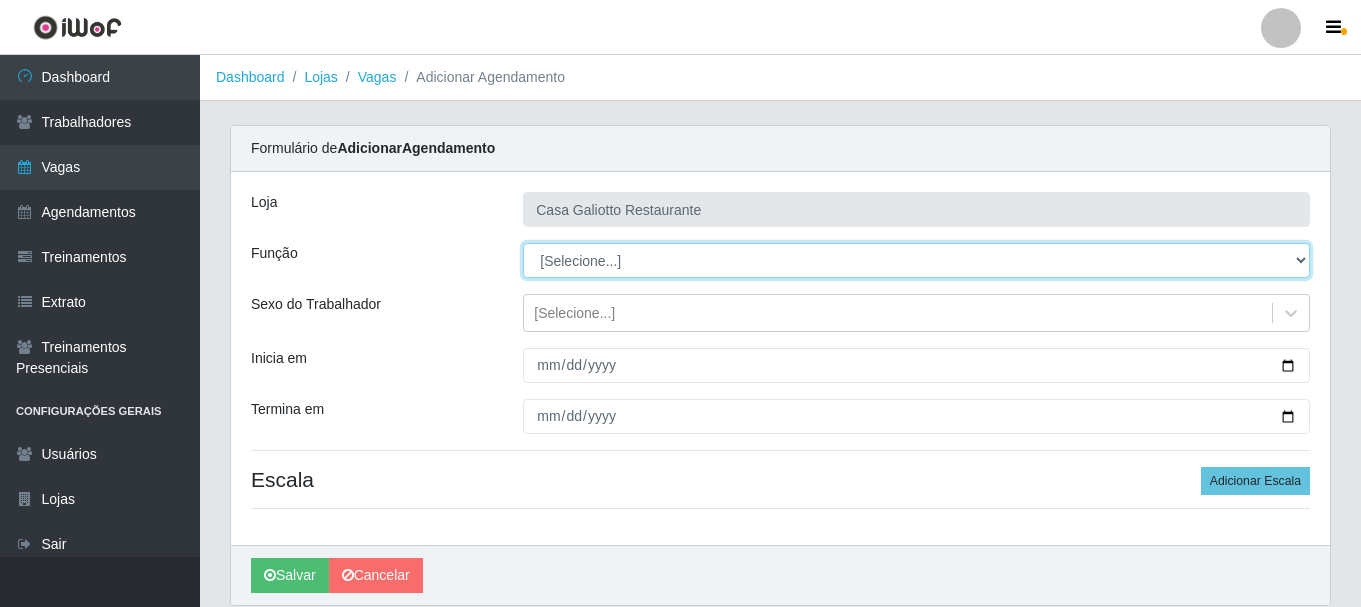 select on "79" 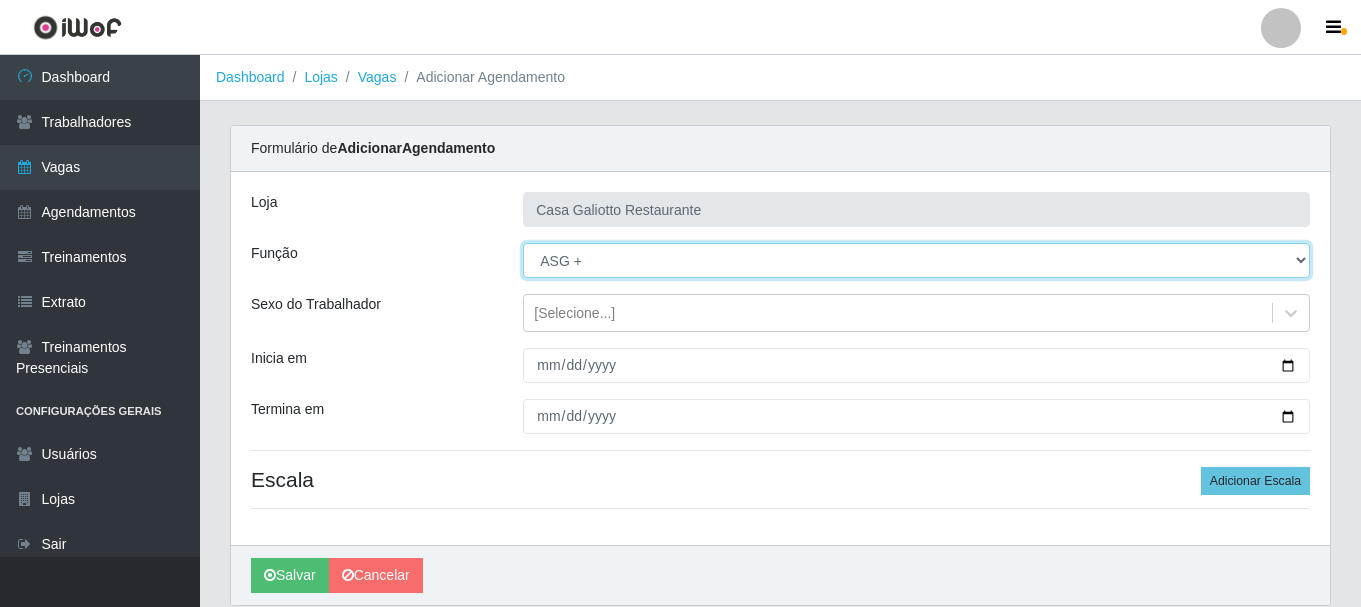 click on "[Selecione...] ASG ASG + ASG ++ Auxiliar de Cozinha Auxiliar de Cozinha + Auxiliar de Cozinha ++ Copeiro Copeiro + Copeiro ++ Cumim Cumim + Cumim ++ Recepcionista Recepcionista + Recepcionista ++" at bounding box center (916, 260) 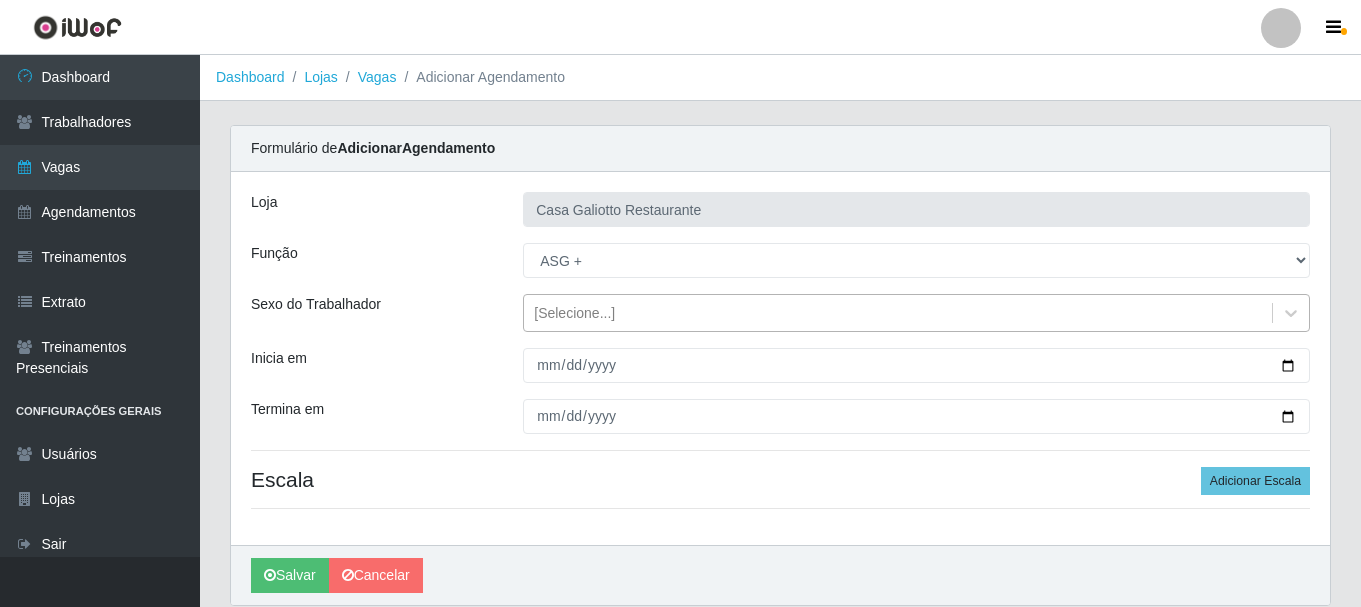 click on "[Selecione...]" at bounding box center [898, 313] 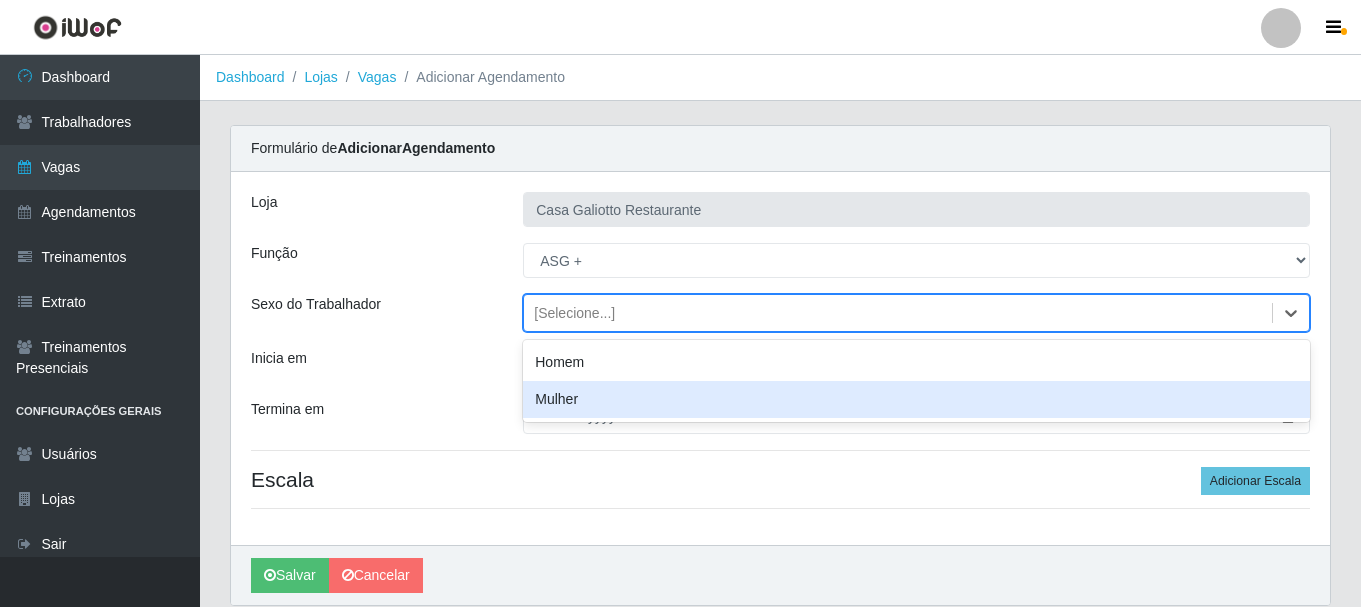 drag, startPoint x: 602, startPoint y: 396, endPoint x: 790, endPoint y: 341, distance: 195.88007 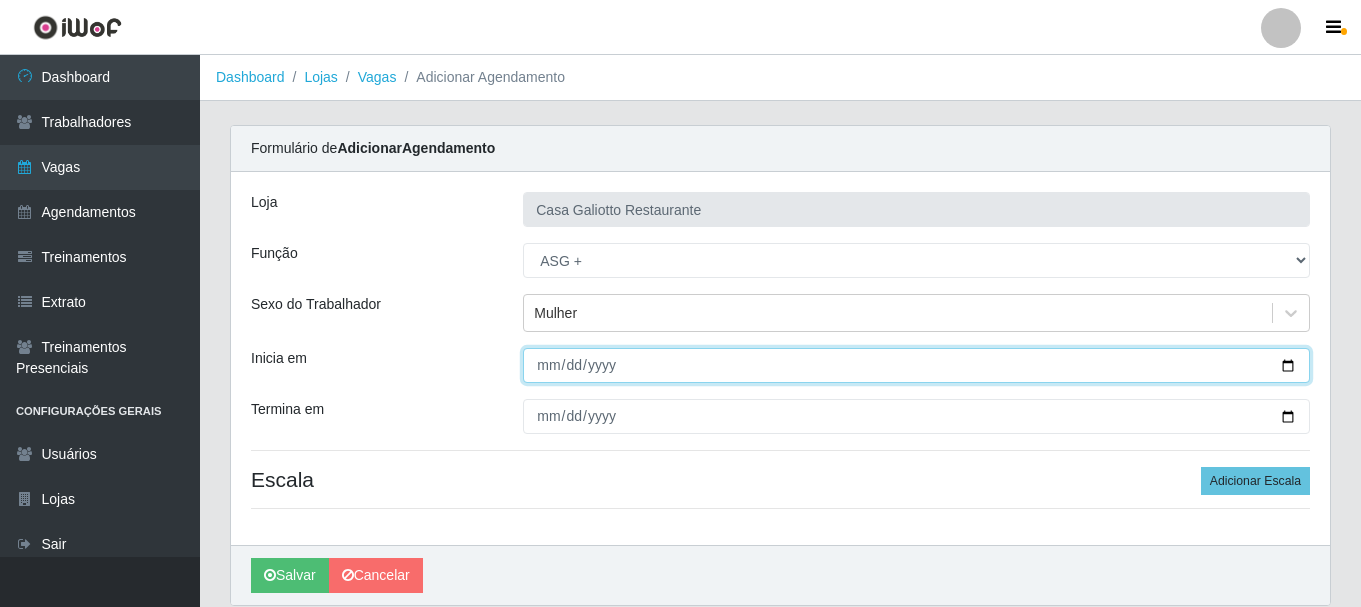 click on "Inicia em" at bounding box center (916, 365) 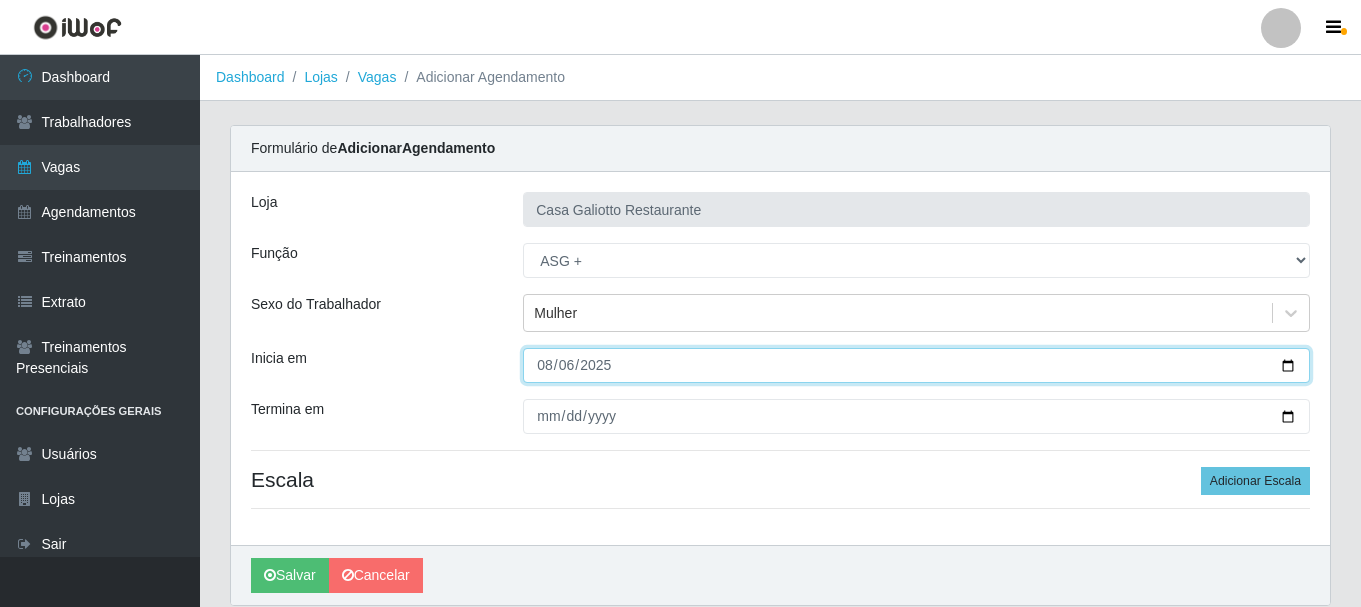 type on "2025-08-06" 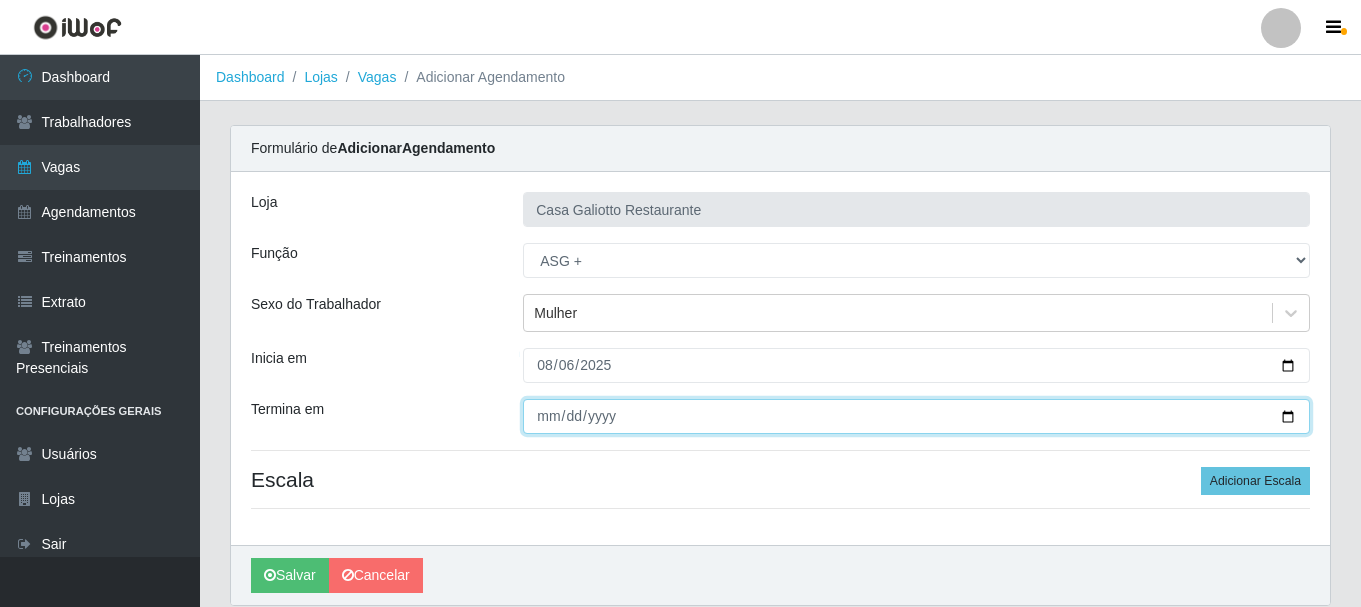 click on "Termina em" at bounding box center (916, 416) 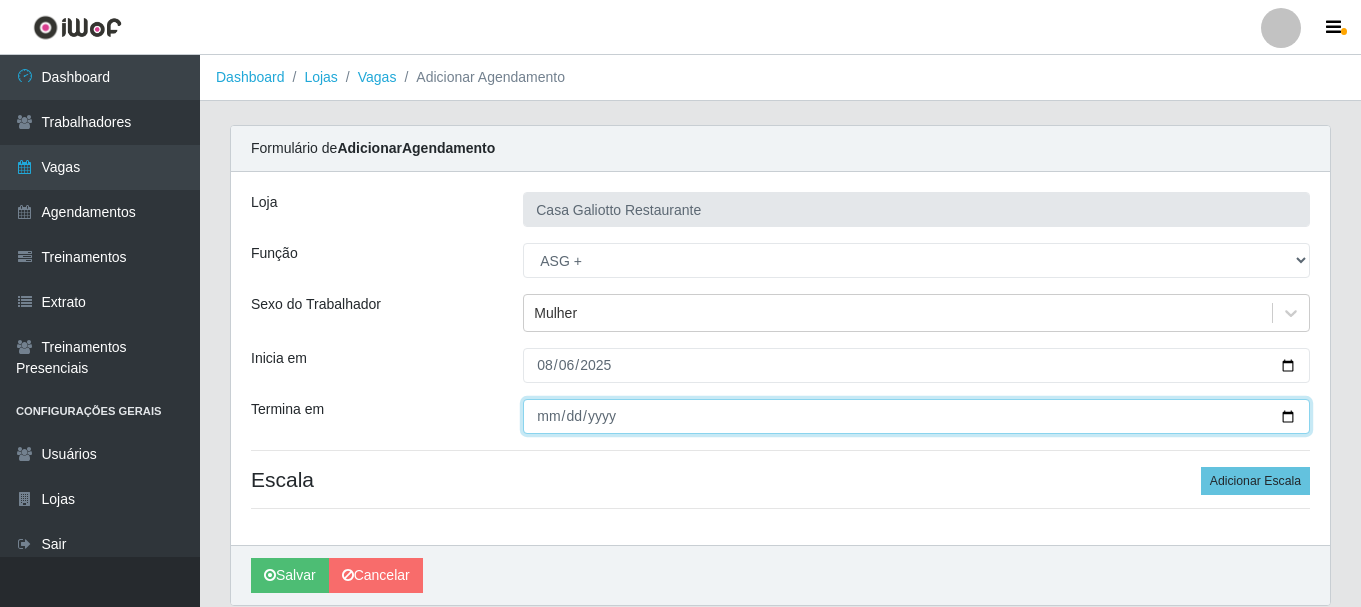 type on "2025-08-06" 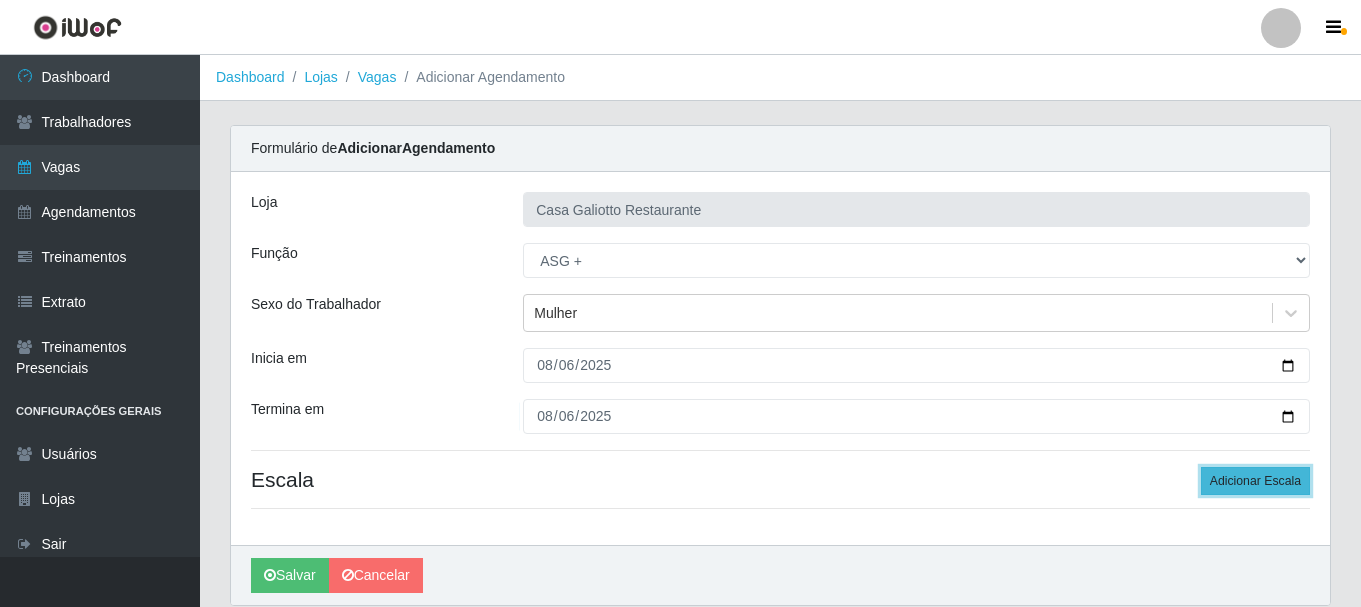 click on "Adicionar Escala" at bounding box center (1255, 481) 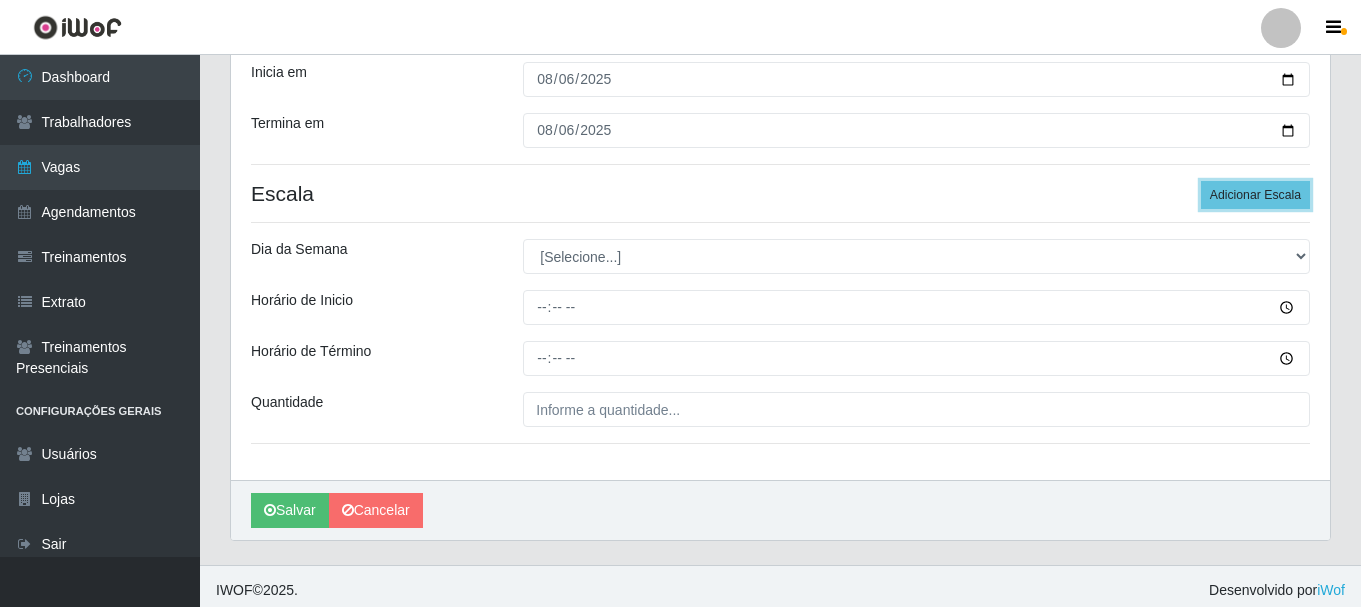 scroll, scrollTop: 294, scrollLeft: 0, axis: vertical 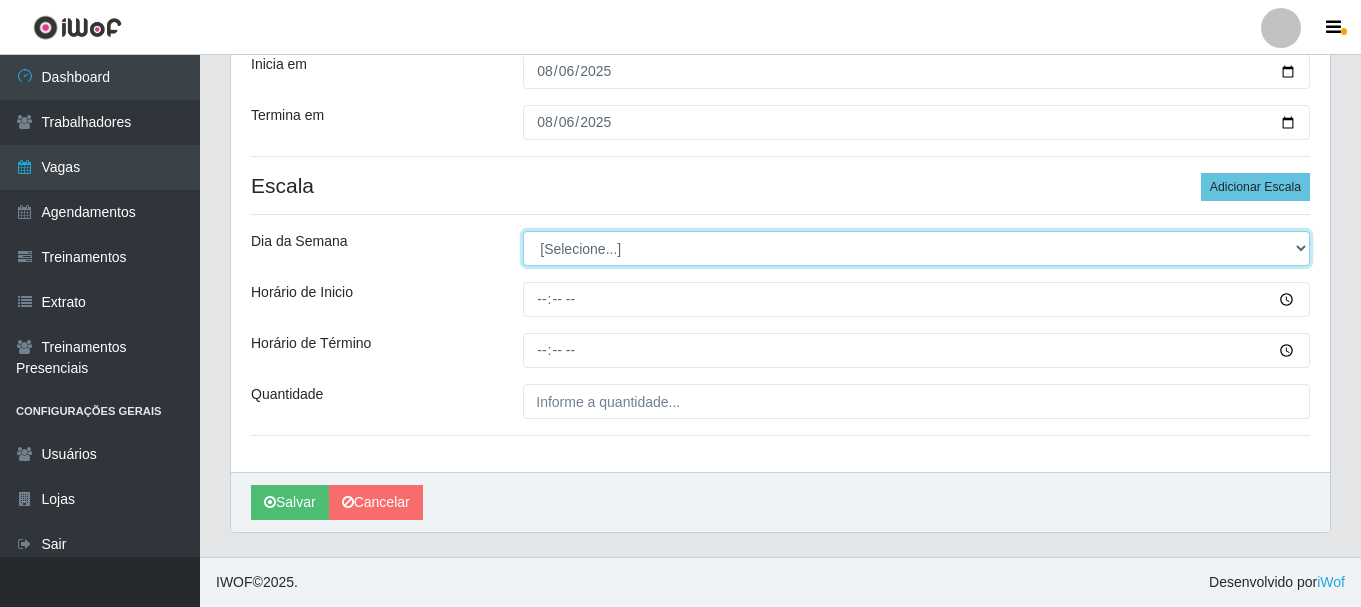 click on "[Selecione...] Segunda Terça Quarta Quinta Sexta Sábado Domingo" at bounding box center (916, 248) 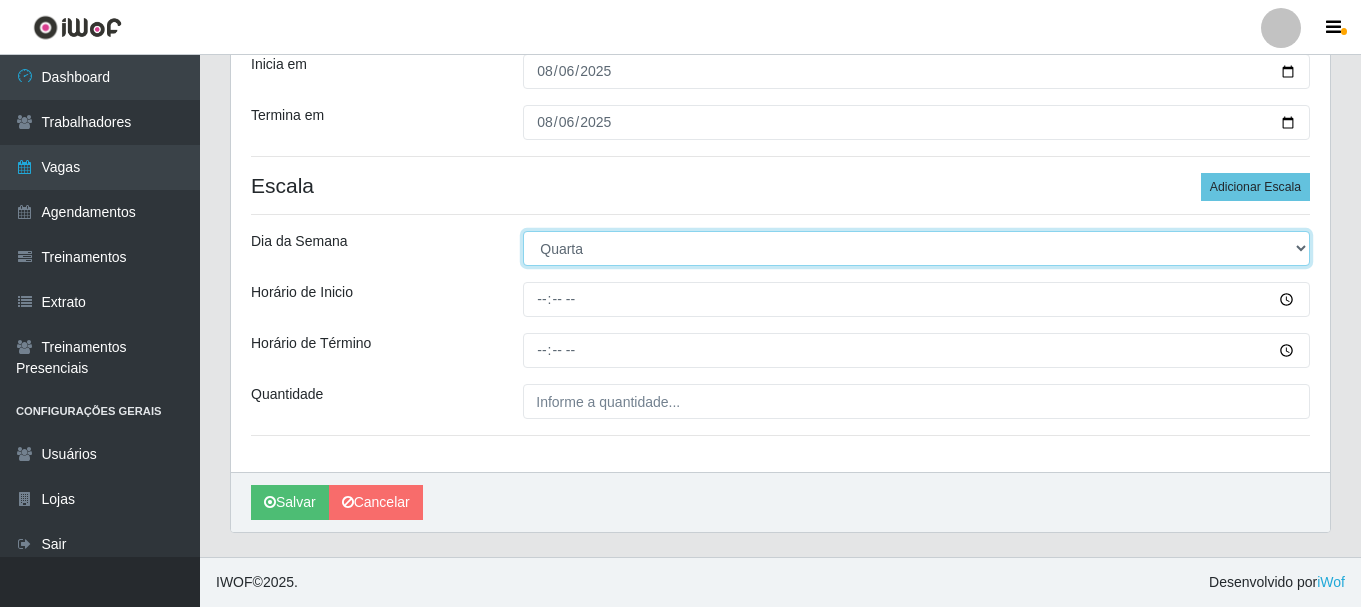click on "[Selecione...] Segunda Terça Quarta Quinta Sexta Sábado Domingo" at bounding box center (916, 248) 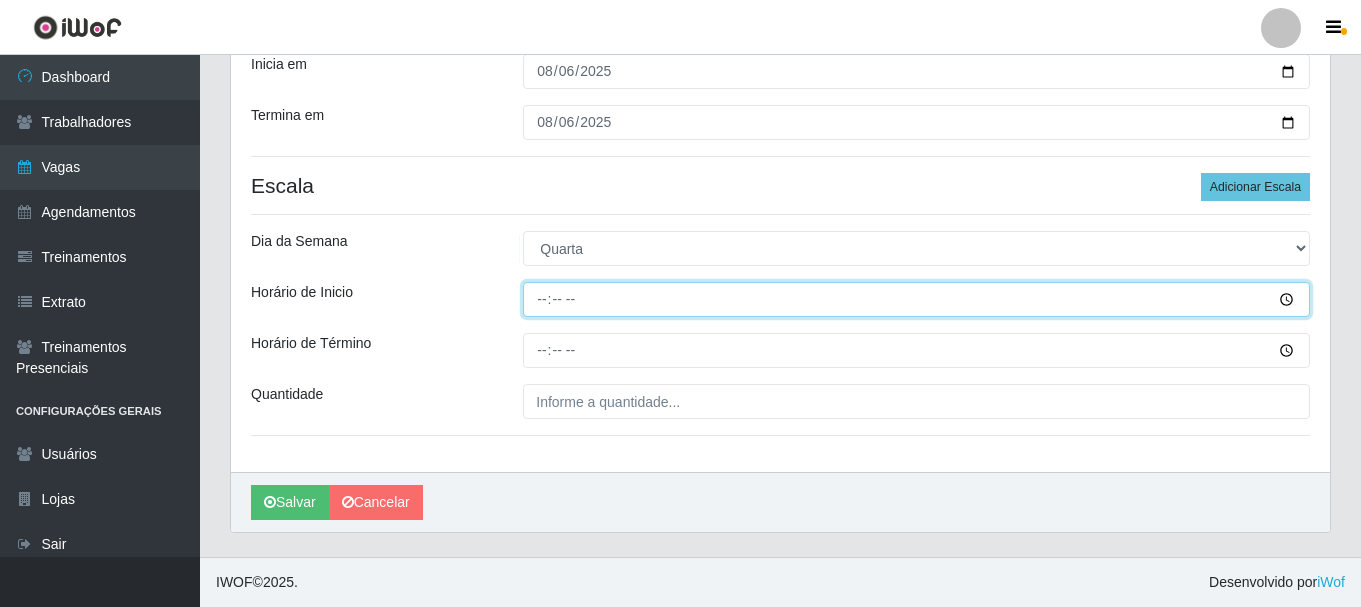 click on "Horário de Inicio" at bounding box center (916, 299) 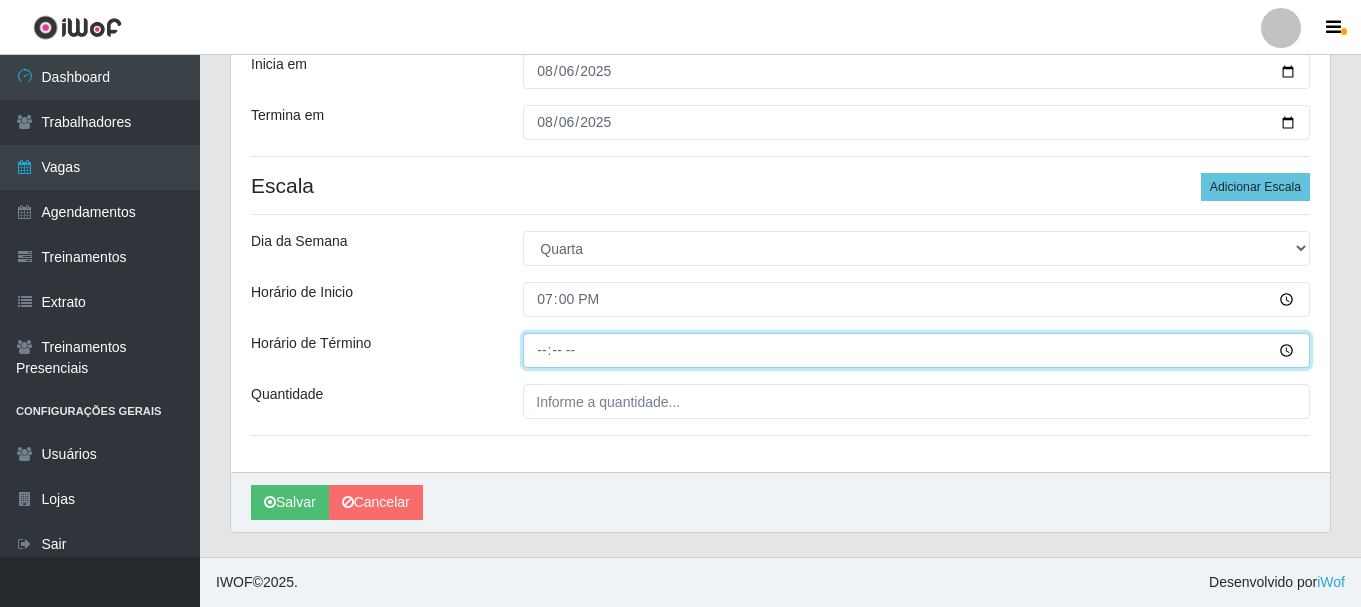 type on "23:00" 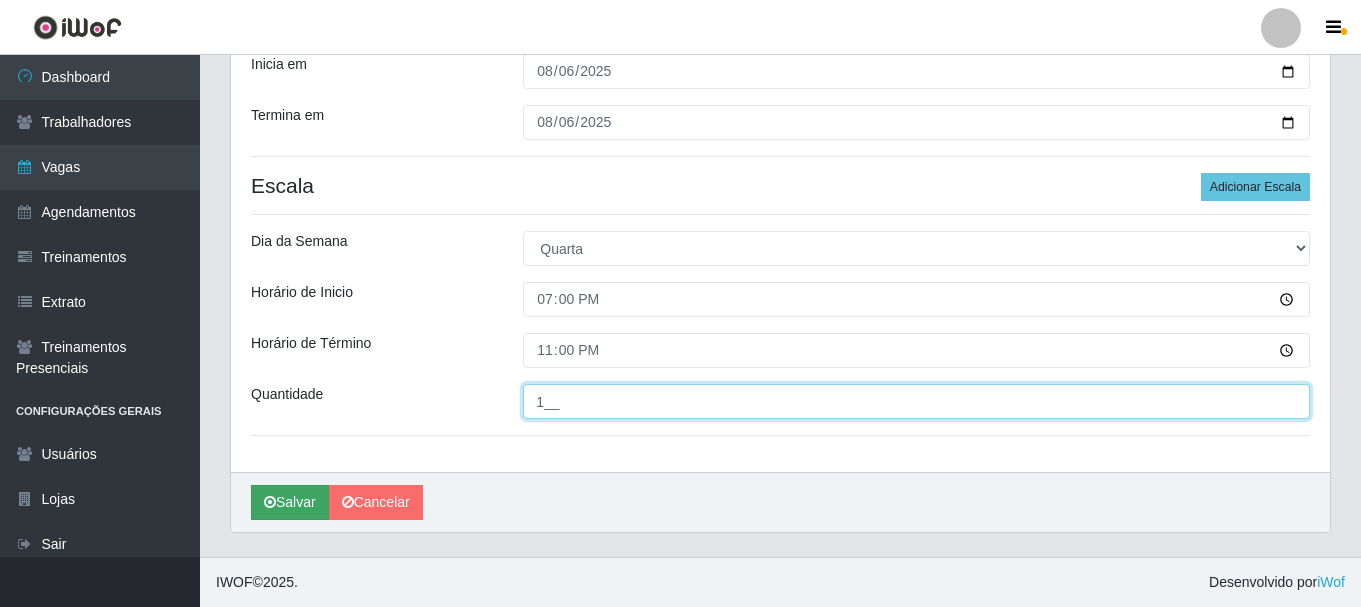 type on "1__" 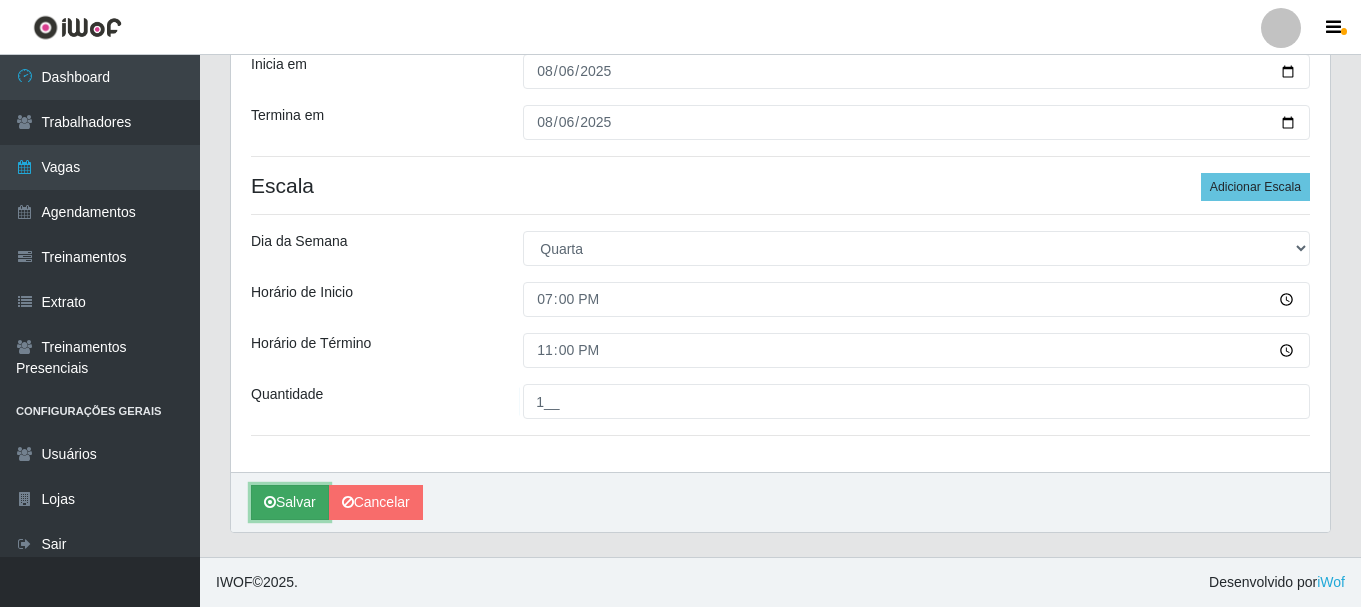 click on "Salvar" at bounding box center [290, 502] 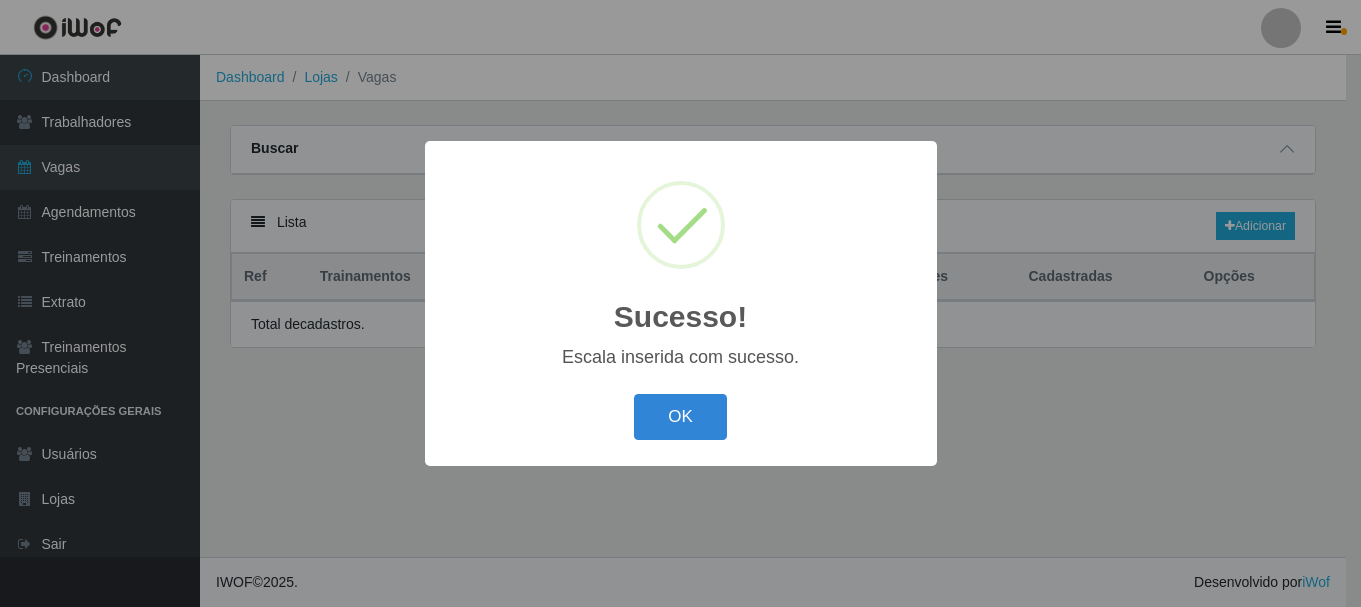 scroll, scrollTop: 0, scrollLeft: 0, axis: both 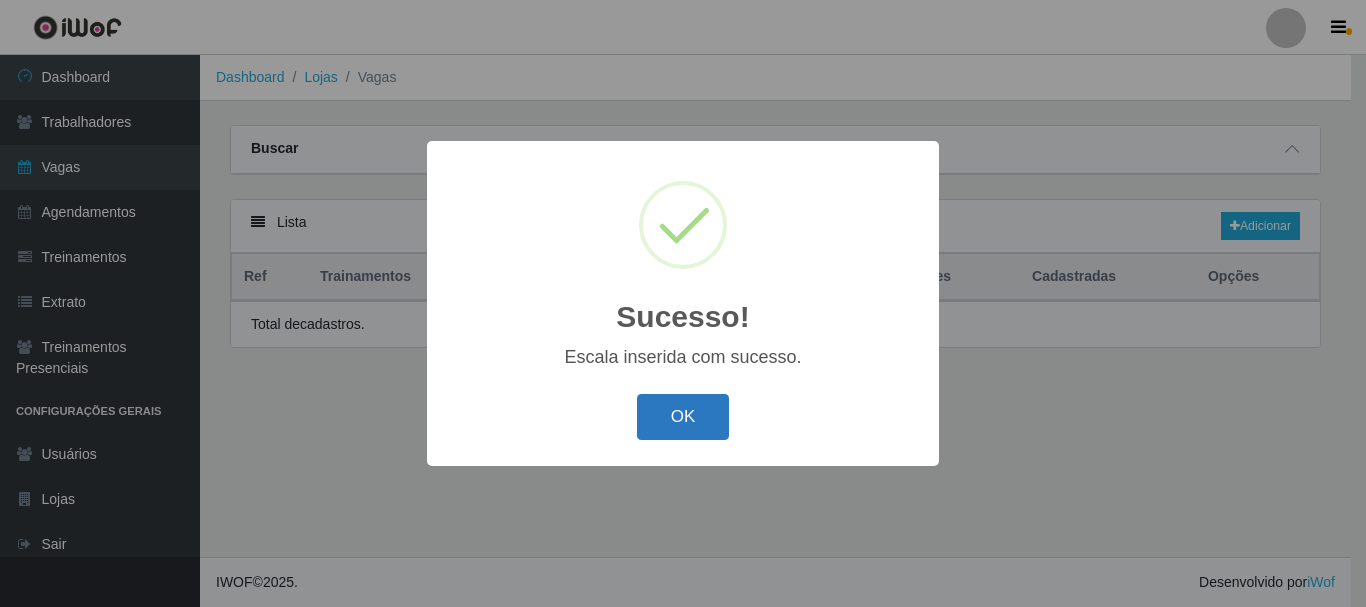 click on "OK" at bounding box center [683, 417] 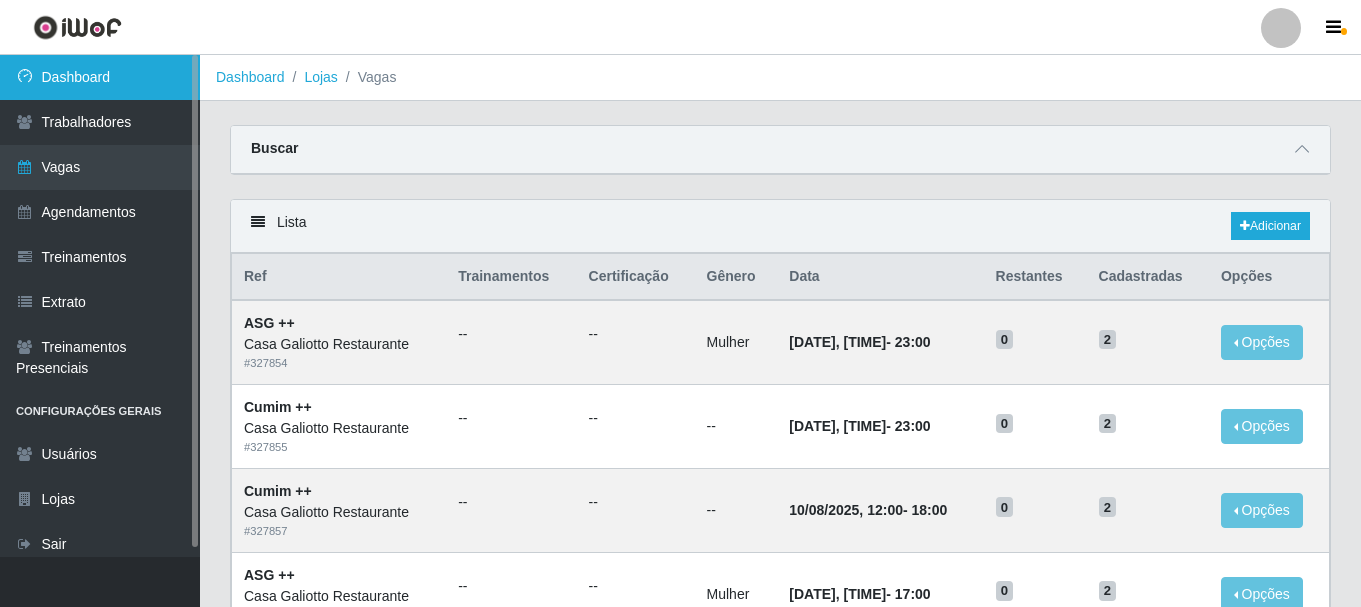 click on "Dashboard" at bounding box center (100, 77) 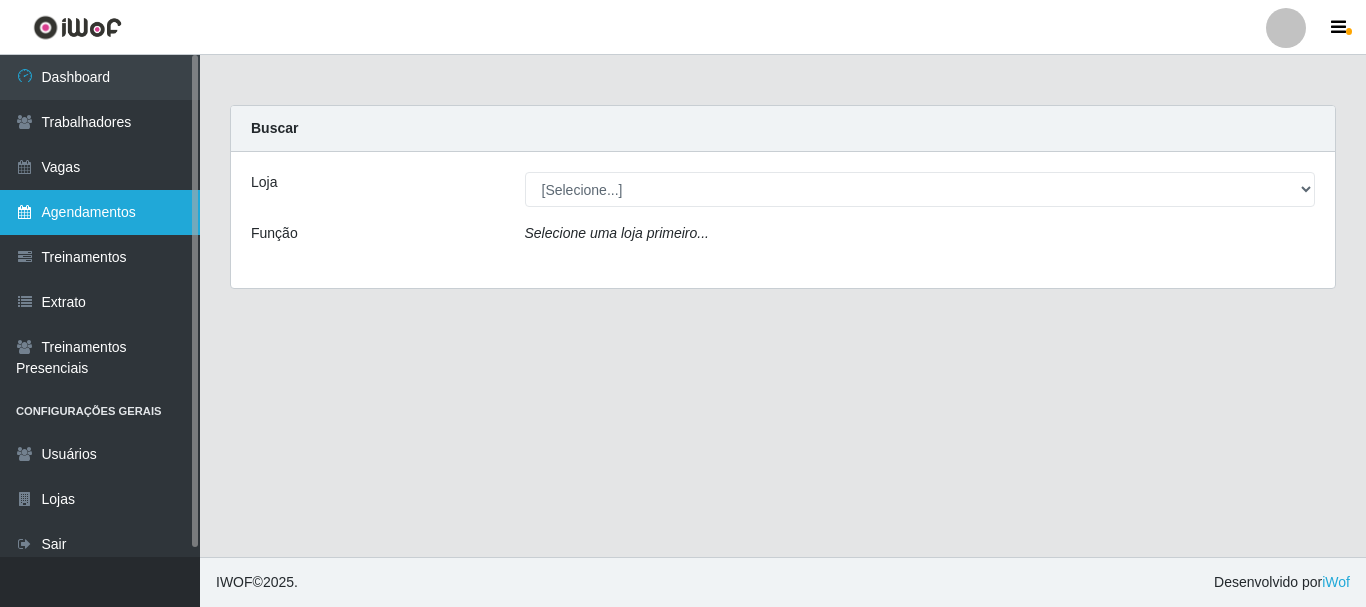 click on "Agendamentos" at bounding box center [100, 212] 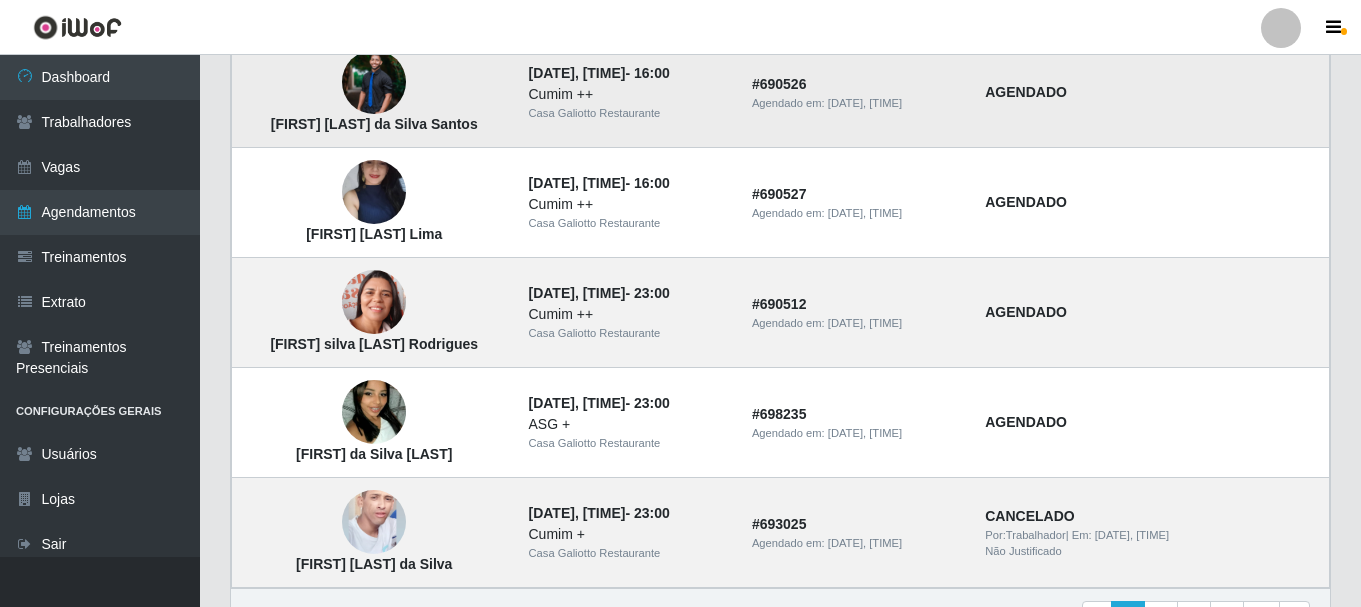 scroll, scrollTop: 1400, scrollLeft: 0, axis: vertical 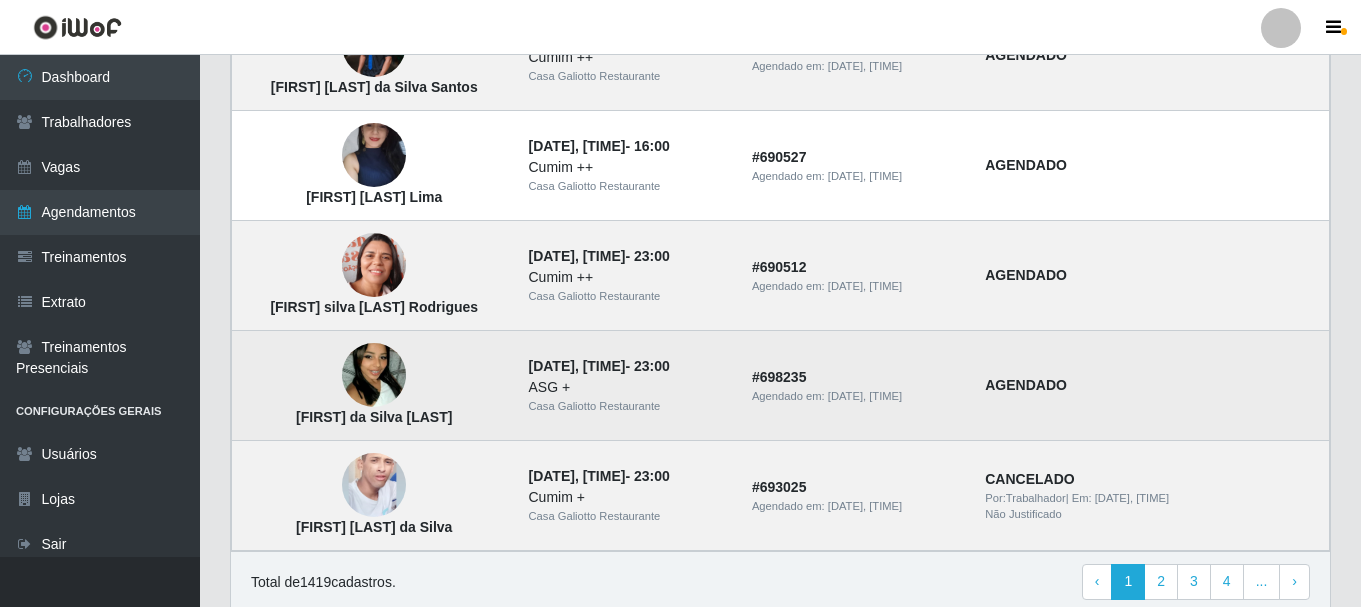 click at bounding box center [374, 376] 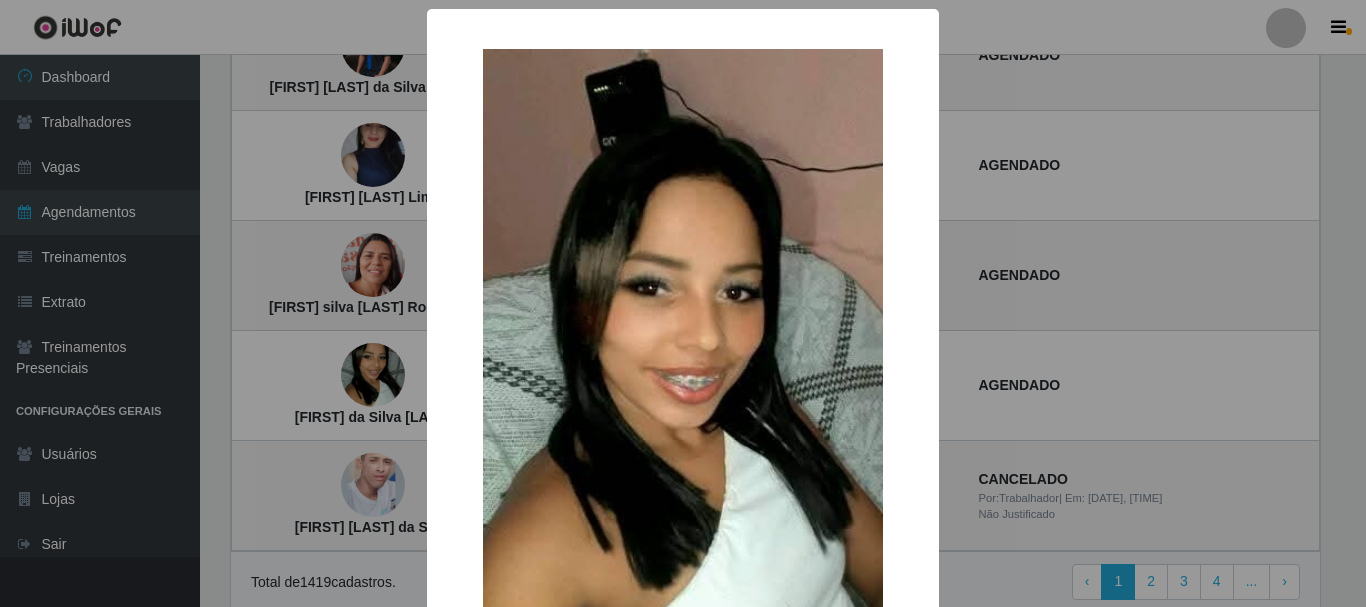 click on "× [FIRST] da Silva [LAST]  OK Cancel" at bounding box center [683, 303] 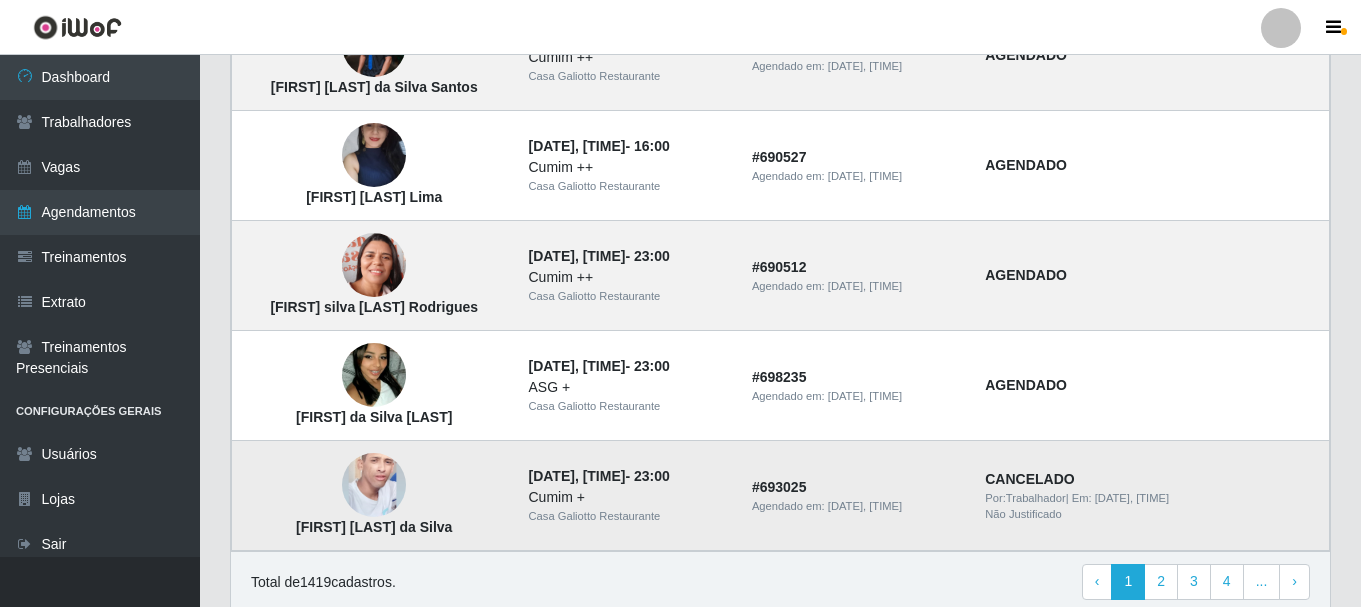 click at bounding box center [374, 486] 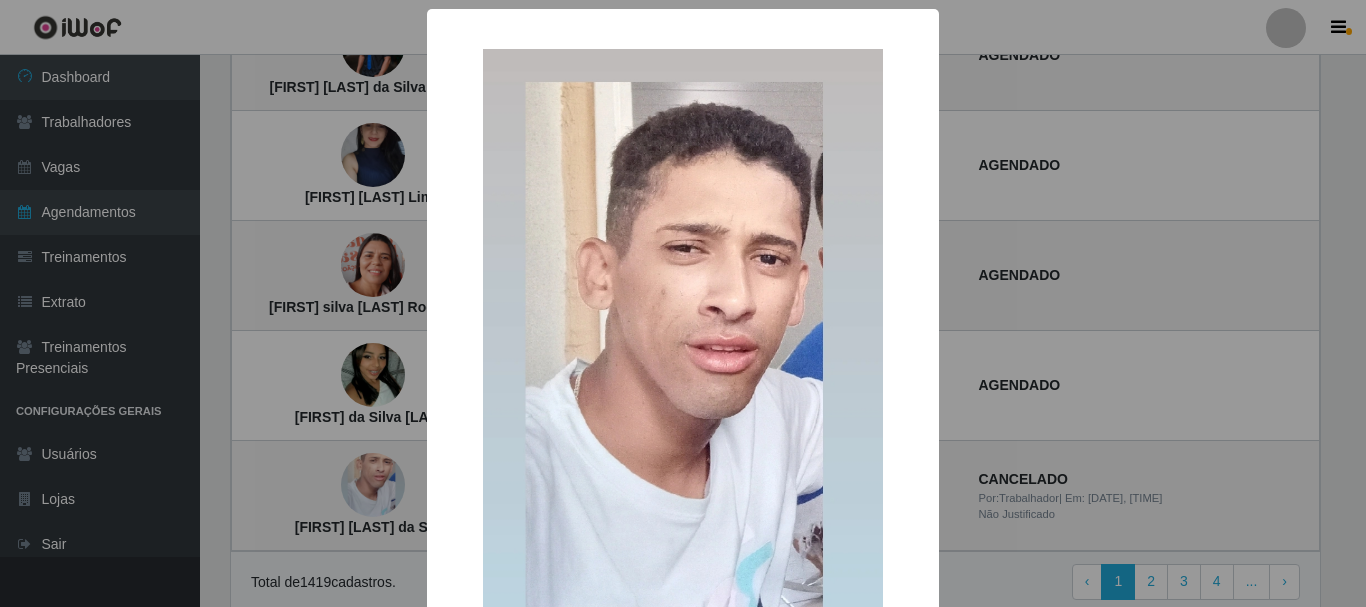 click on "× [FIRST] [LAST] da Silva OK Cancel" at bounding box center (683, 303) 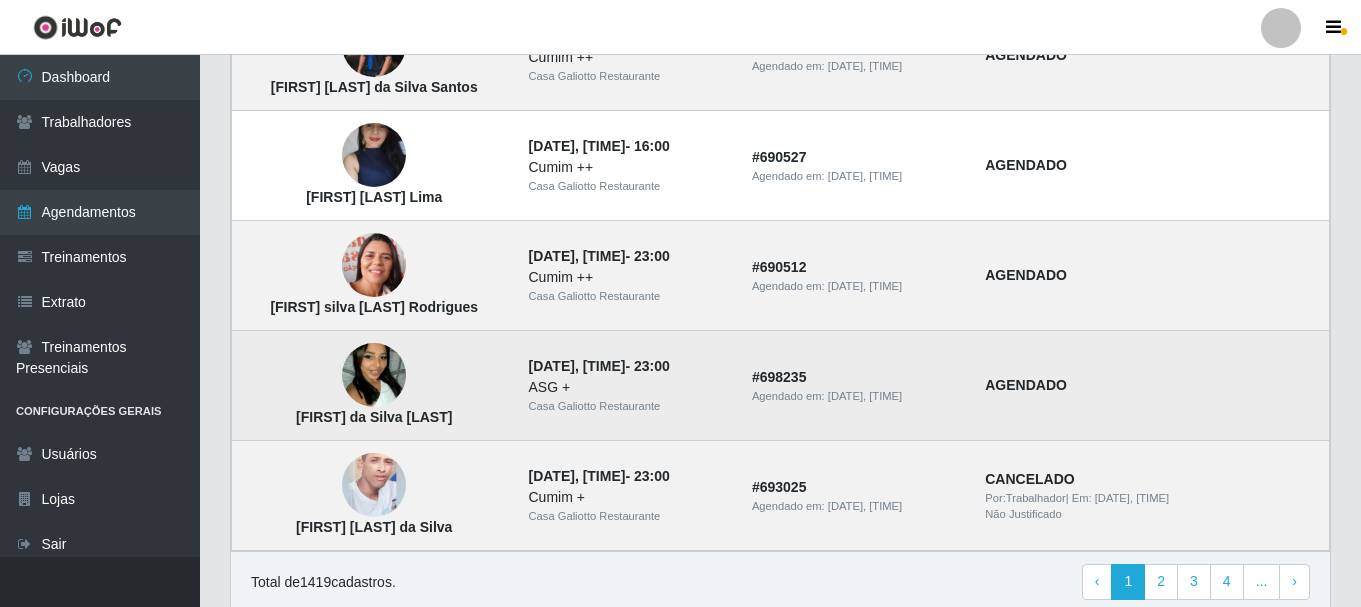 click at bounding box center (374, 376) 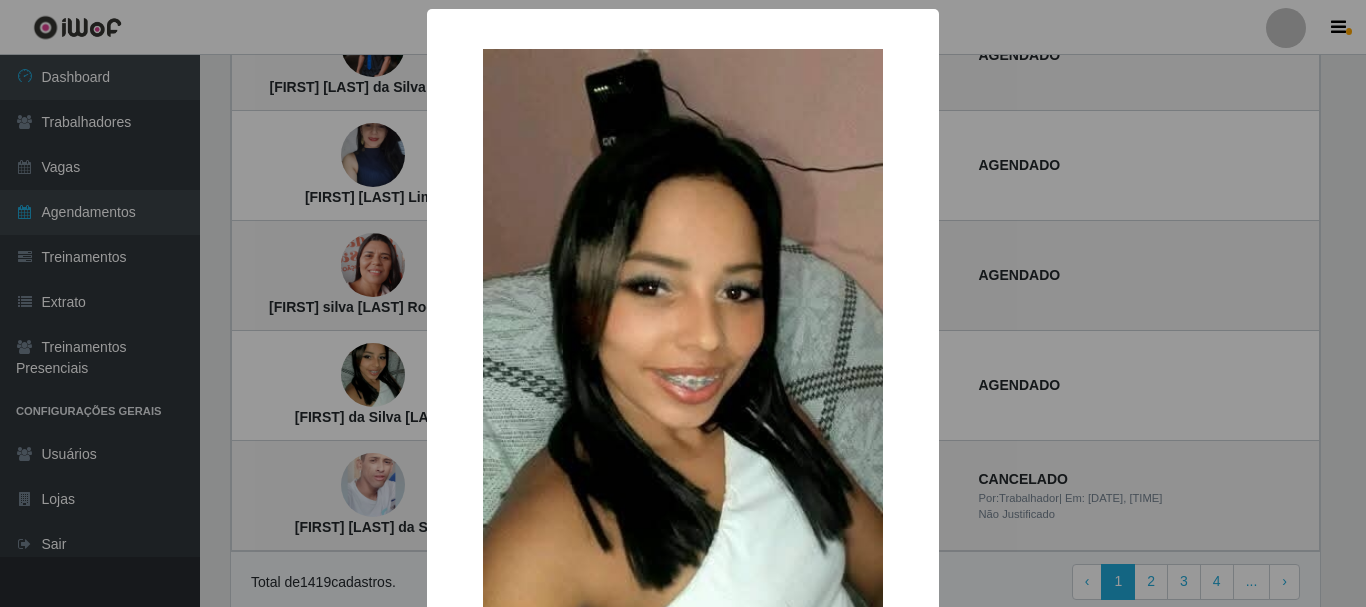 click on "× [FIRST] da Silva [LAST]  OK Cancel" at bounding box center (683, 303) 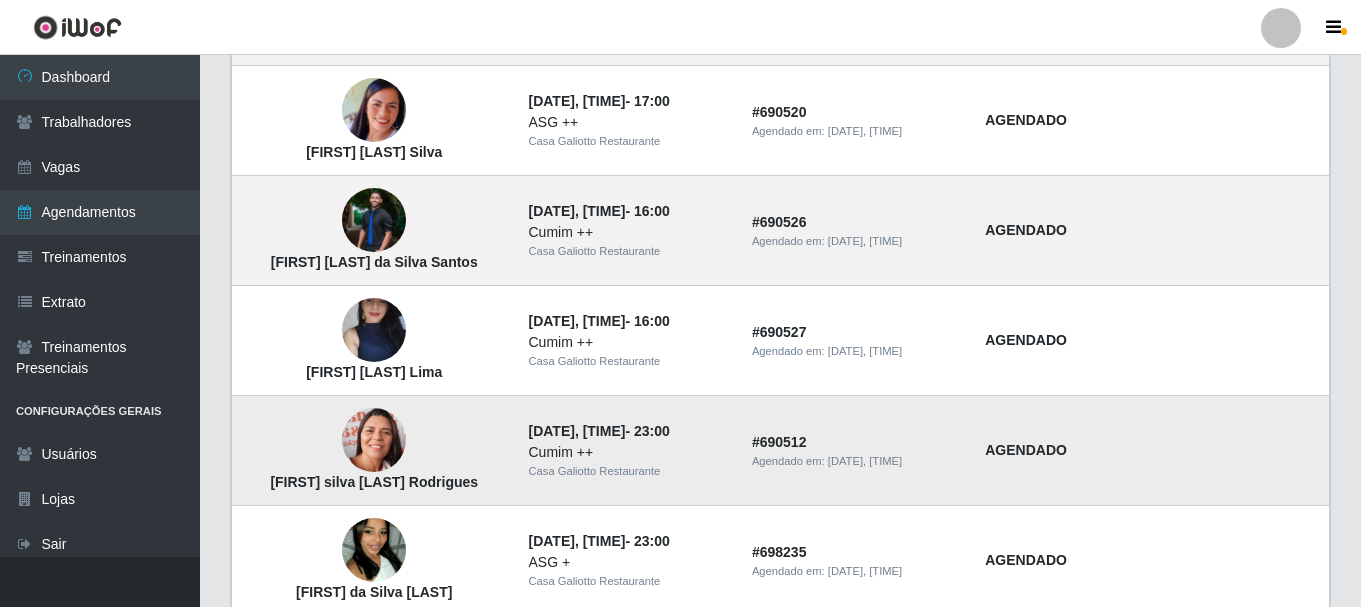 scroll, scrollTop: 1100, scrollLeft: 0, axis: vertical 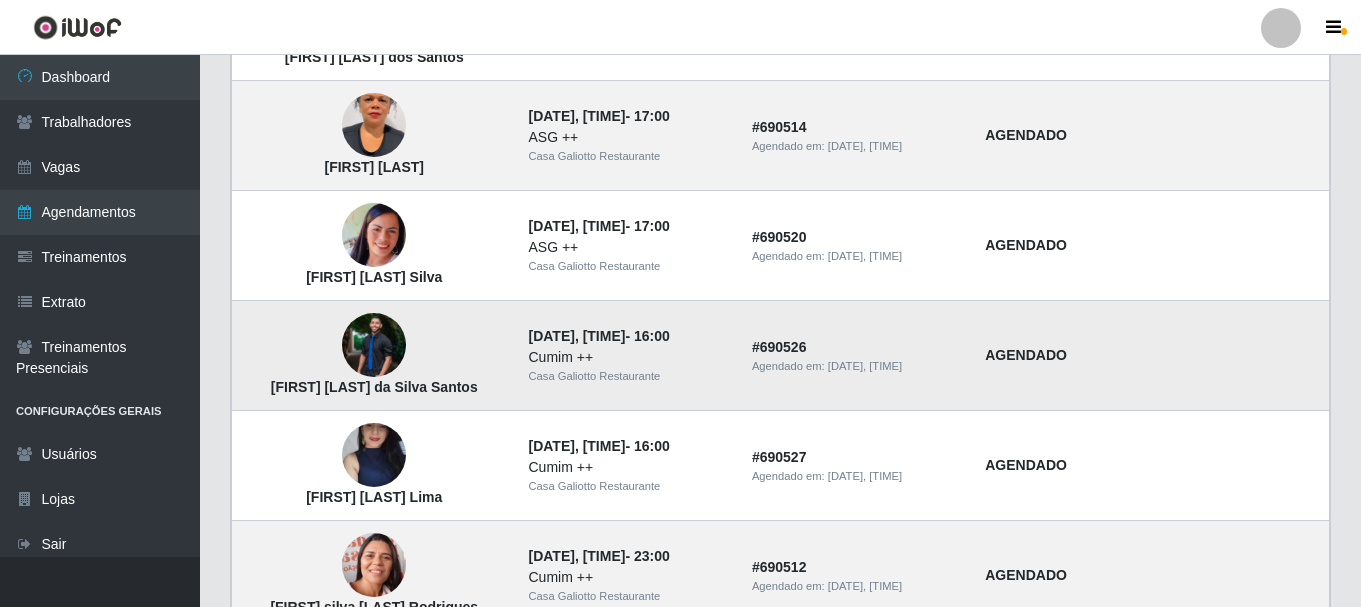 click on "[FIRST] [LAST] da Silva Santos" at bounding box center [374, 356] 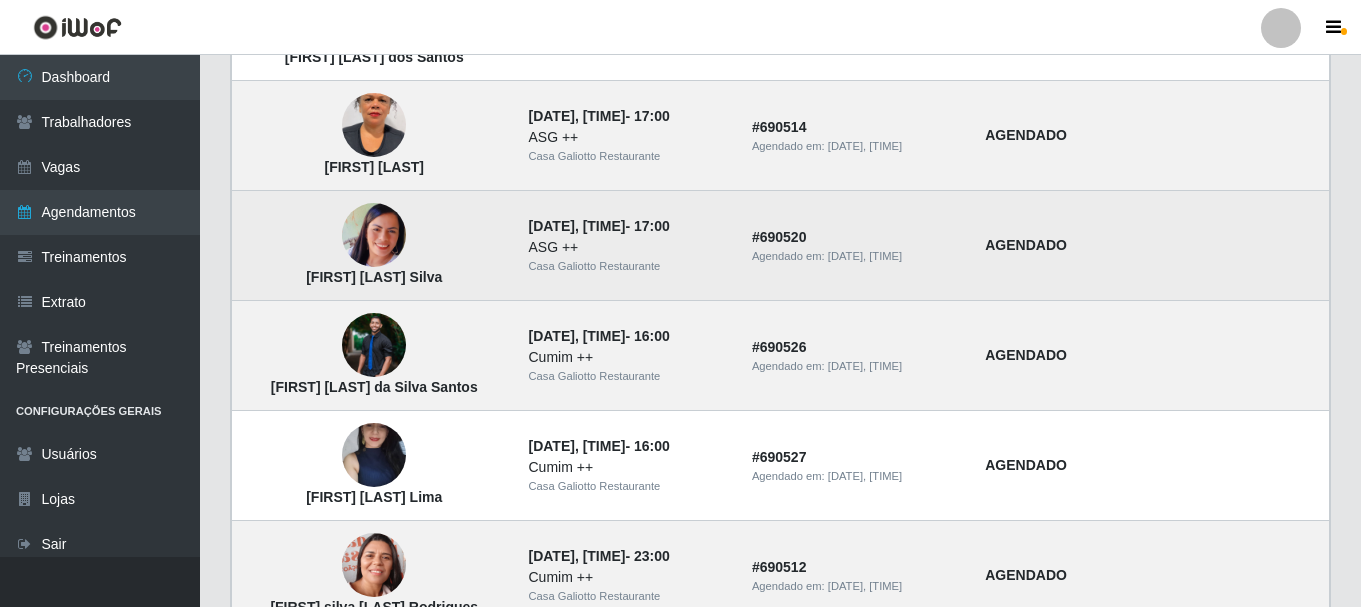 click at bounding box center [374, 235] 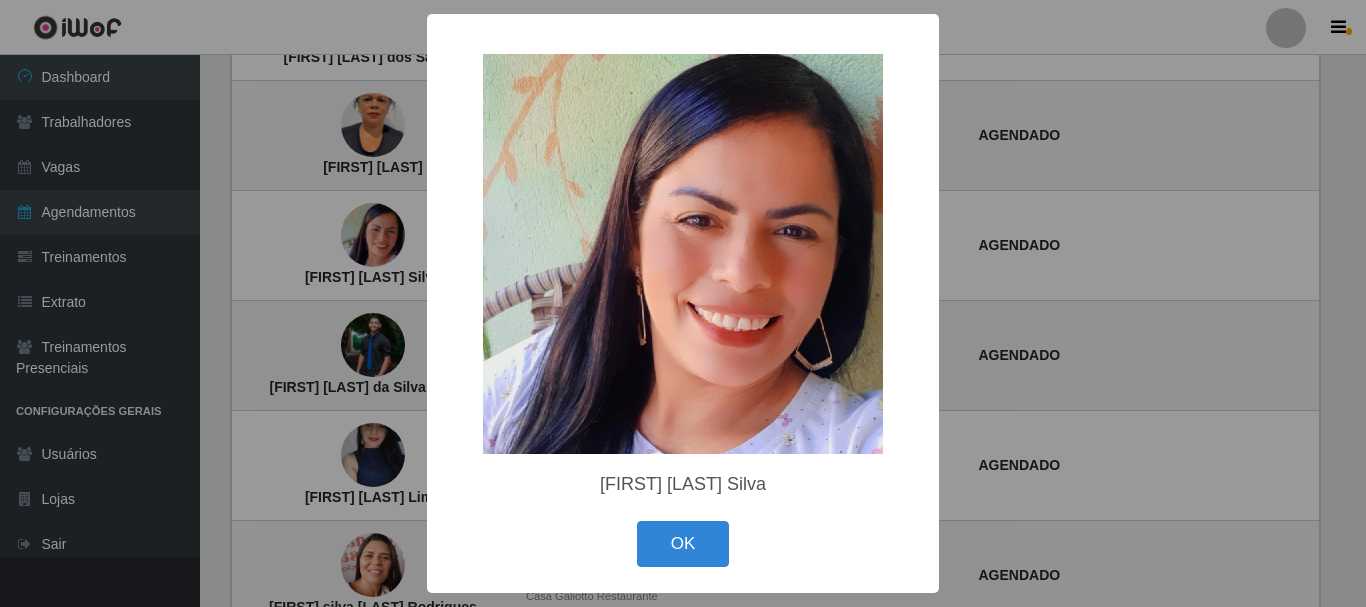 click on "× [FIRST] [LAST] Silva  OK Cancel" at bounding box center (683, 303) 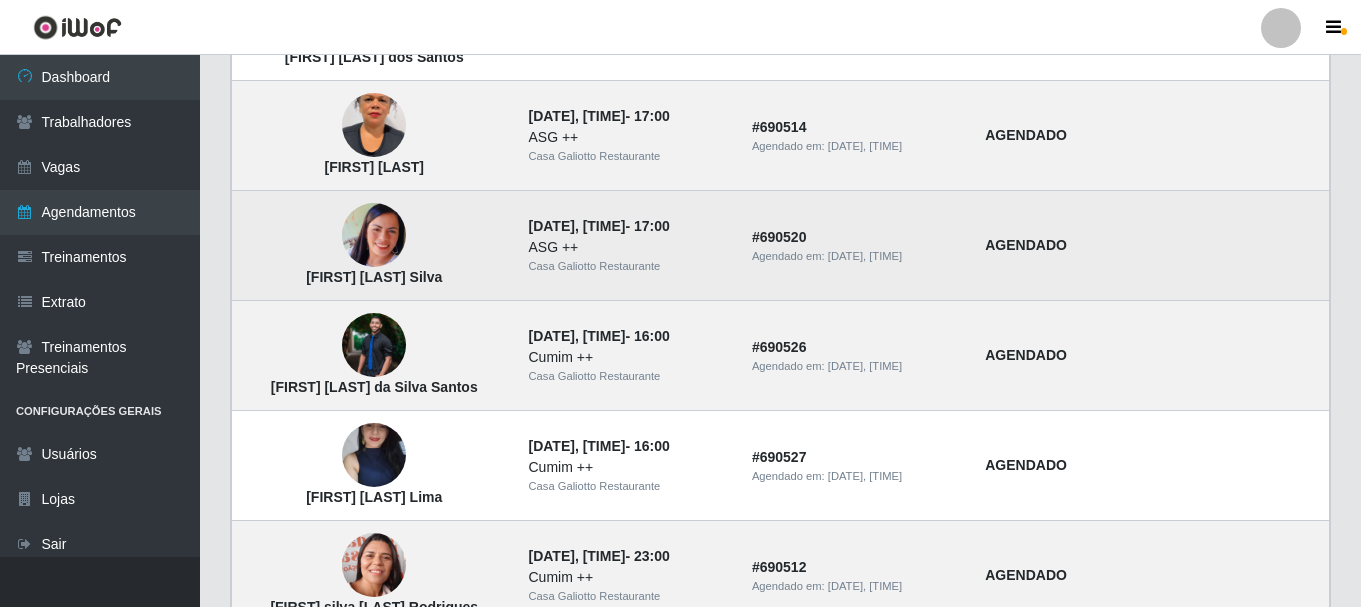 click at bounding box center [374, 235] 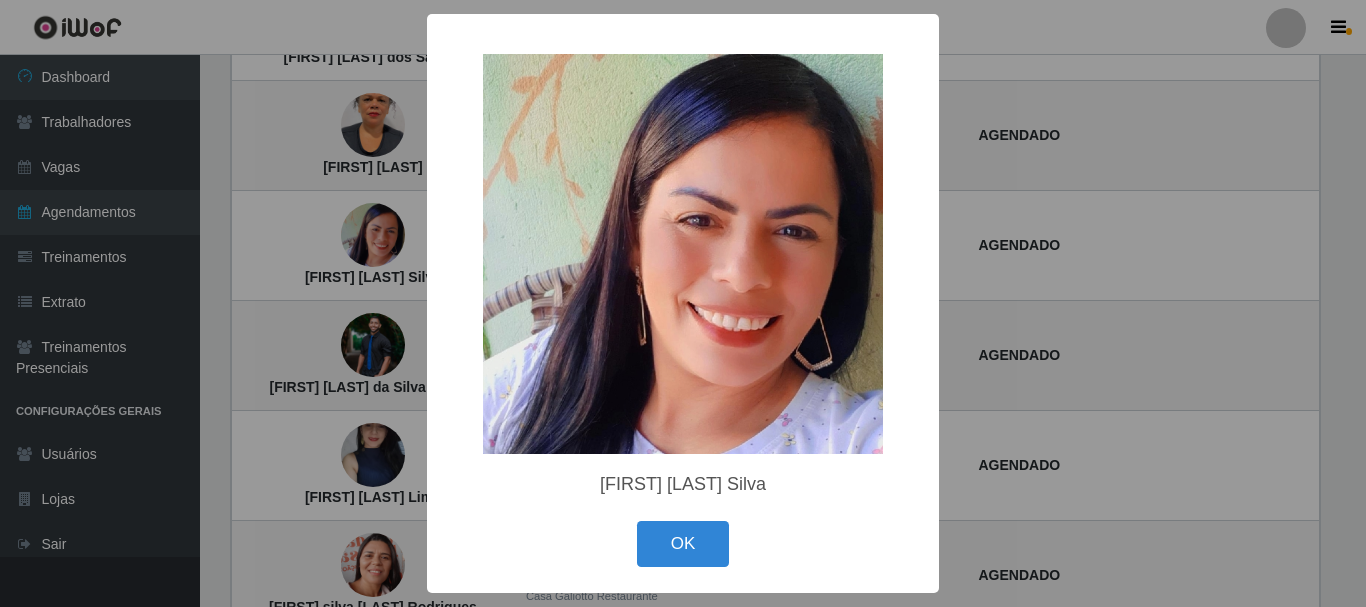 click on "× [FIRST] [LAST] Silva  OK Cancel" at bounding box center (683, 303) 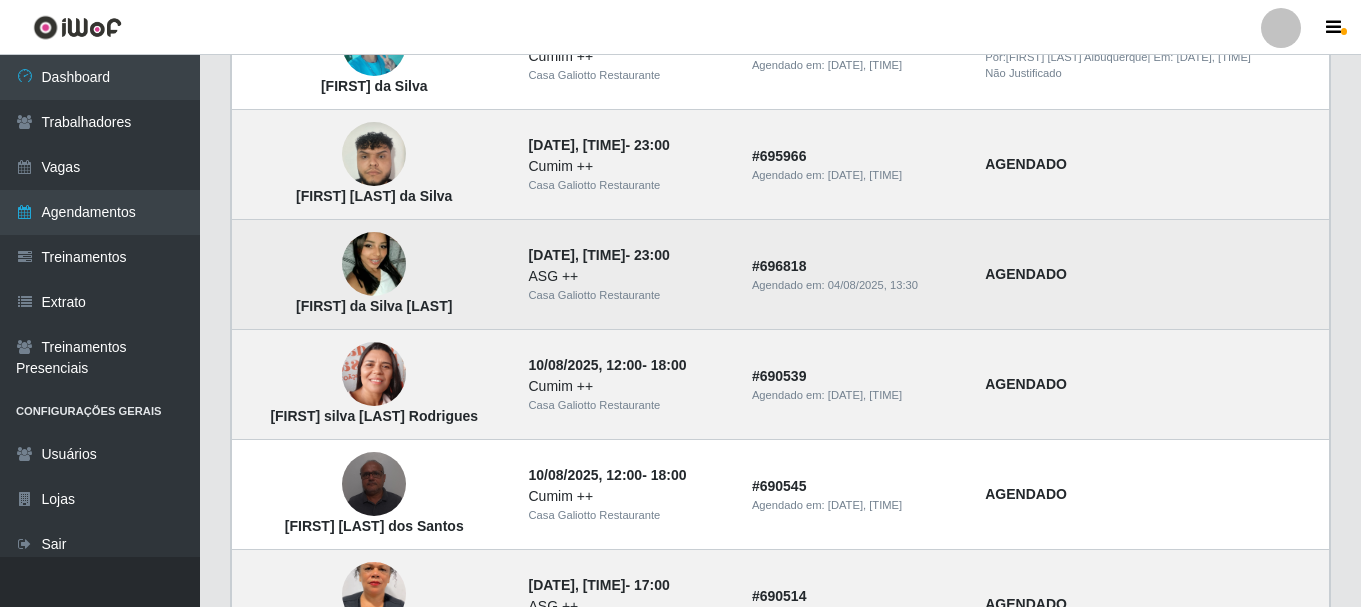 scroll, scrollTop: 500, scrollLeft: 0, axis: vertical 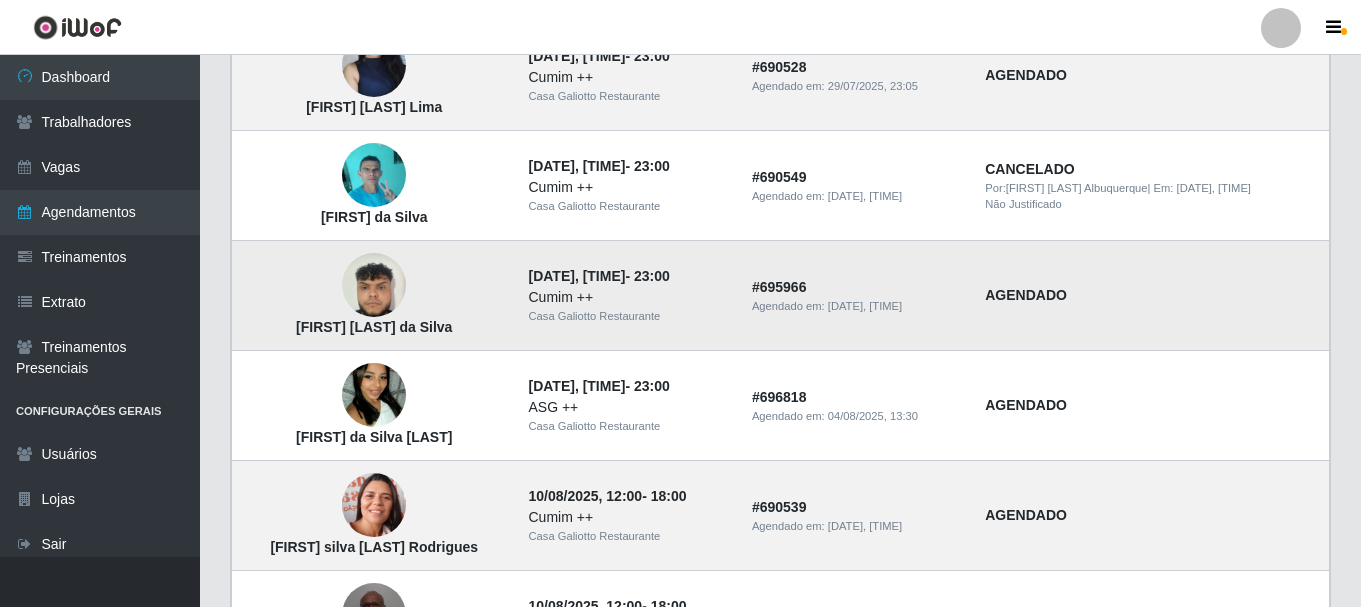 click at bounding box center [374, 285] 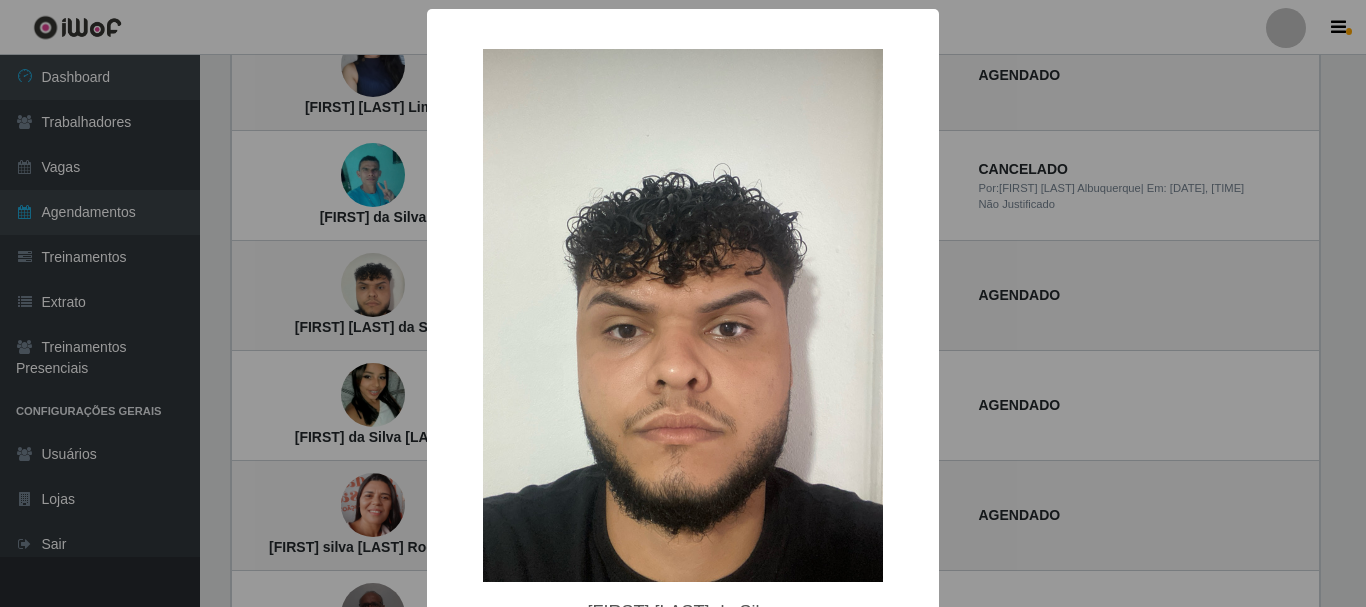 click on "× [FIRST] [LAST] da Silva OK Cancel" at bounding box center [683, 303] 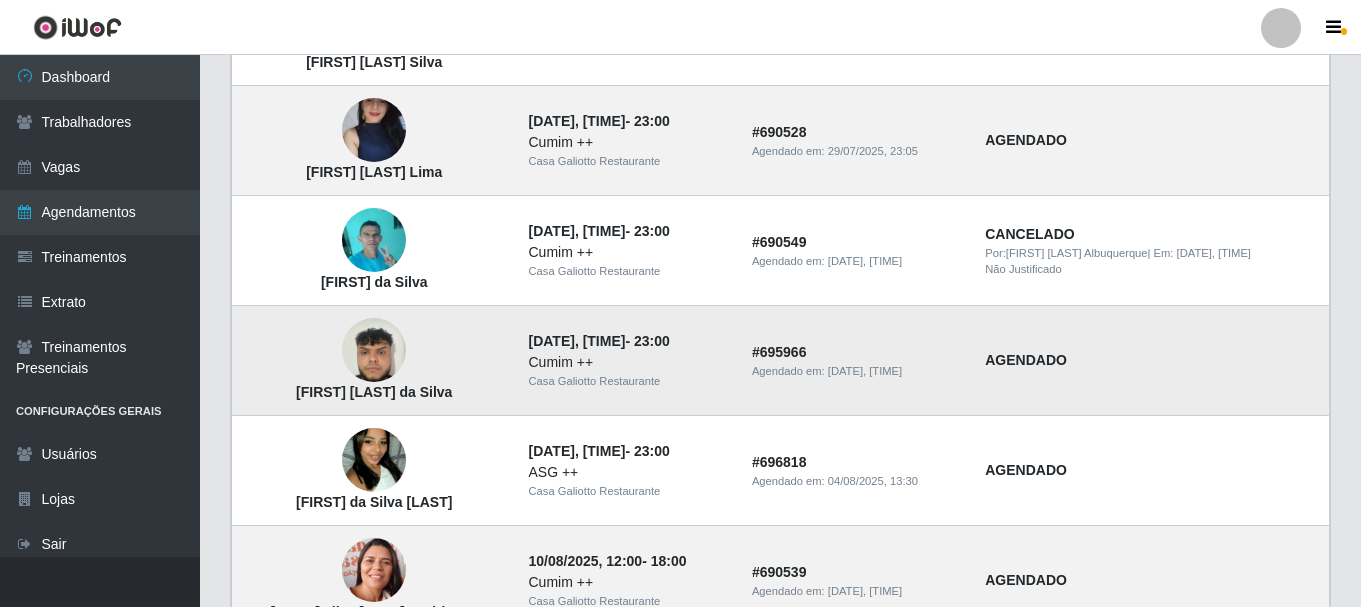 scroll, scrollTop: 400, scrollLeft: 0, axis: vertical 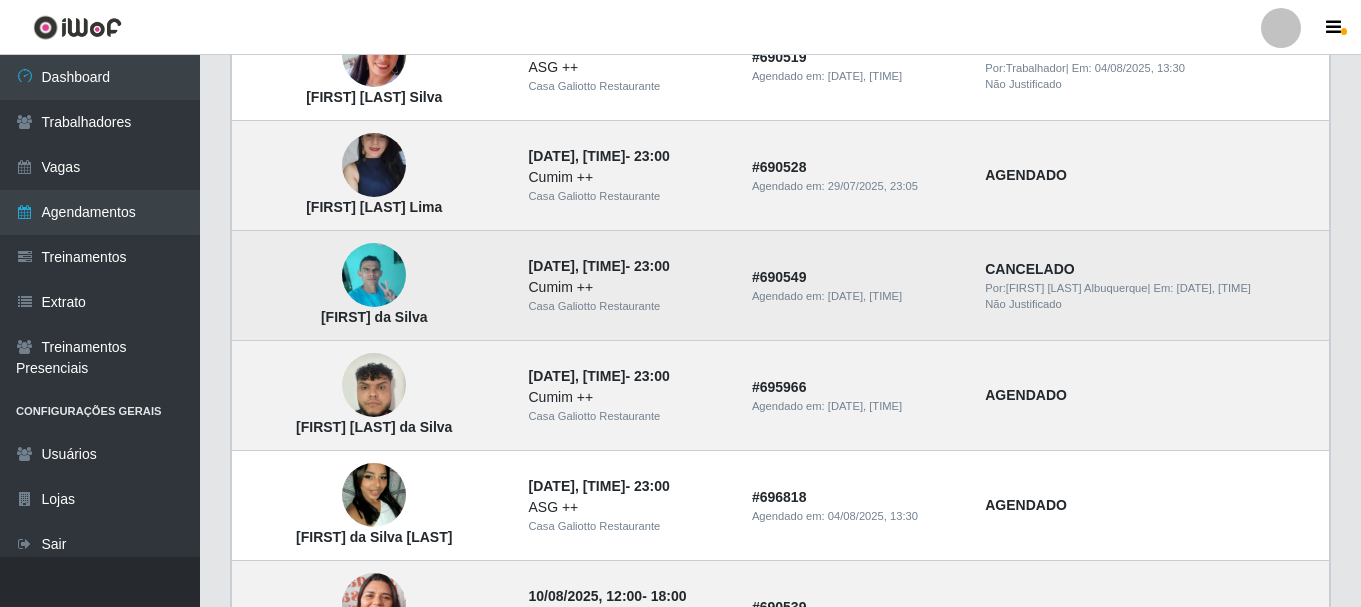 click at bounding box center (374, 275) 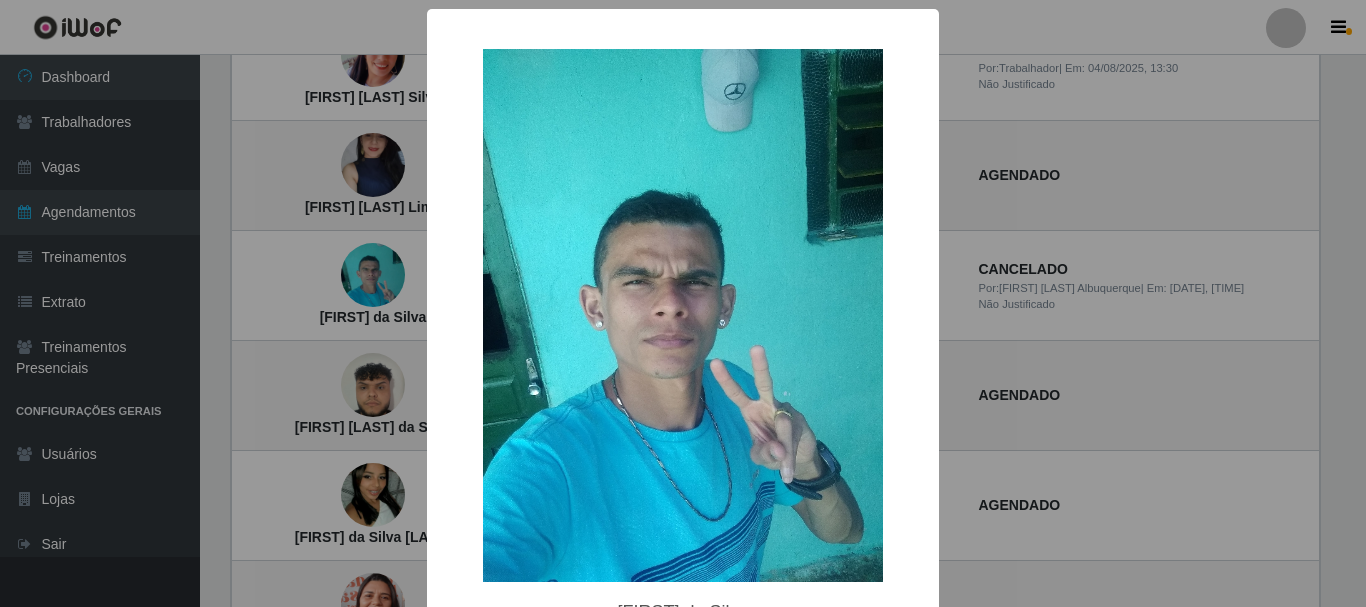 click on "× [FIRST] [LAST]  OK Cancel" at bounding box center (683, 303) 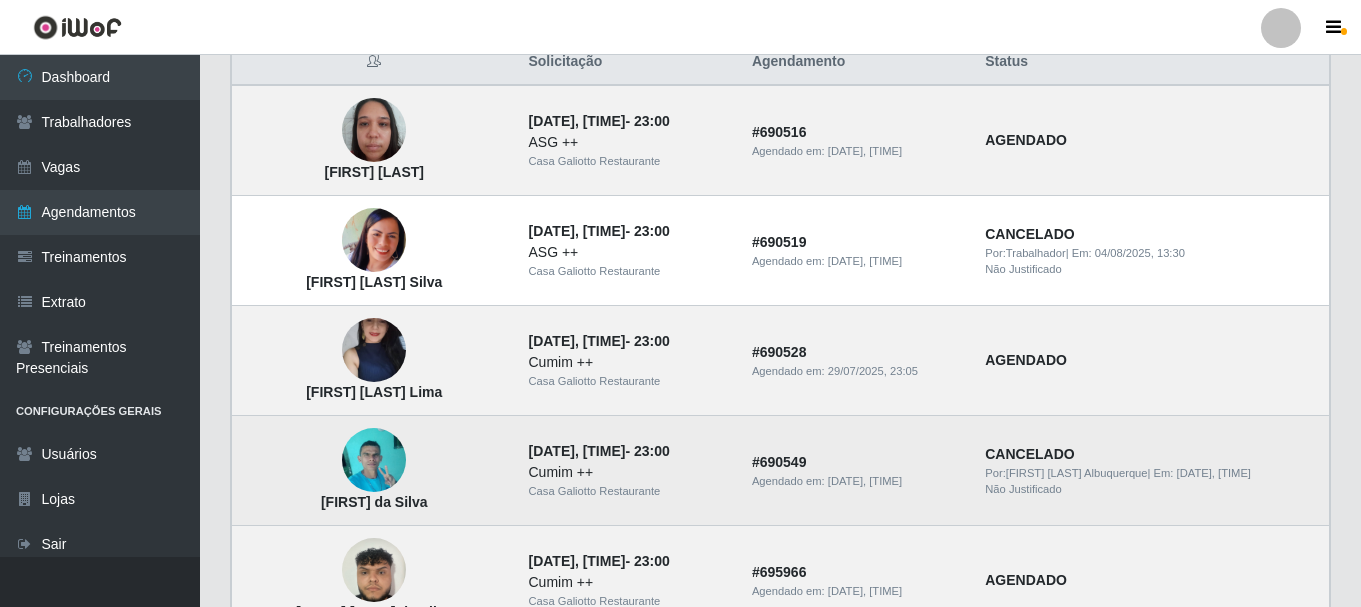 scroll, scrollTop: 200, scrollLeft: 0, axis: vertical 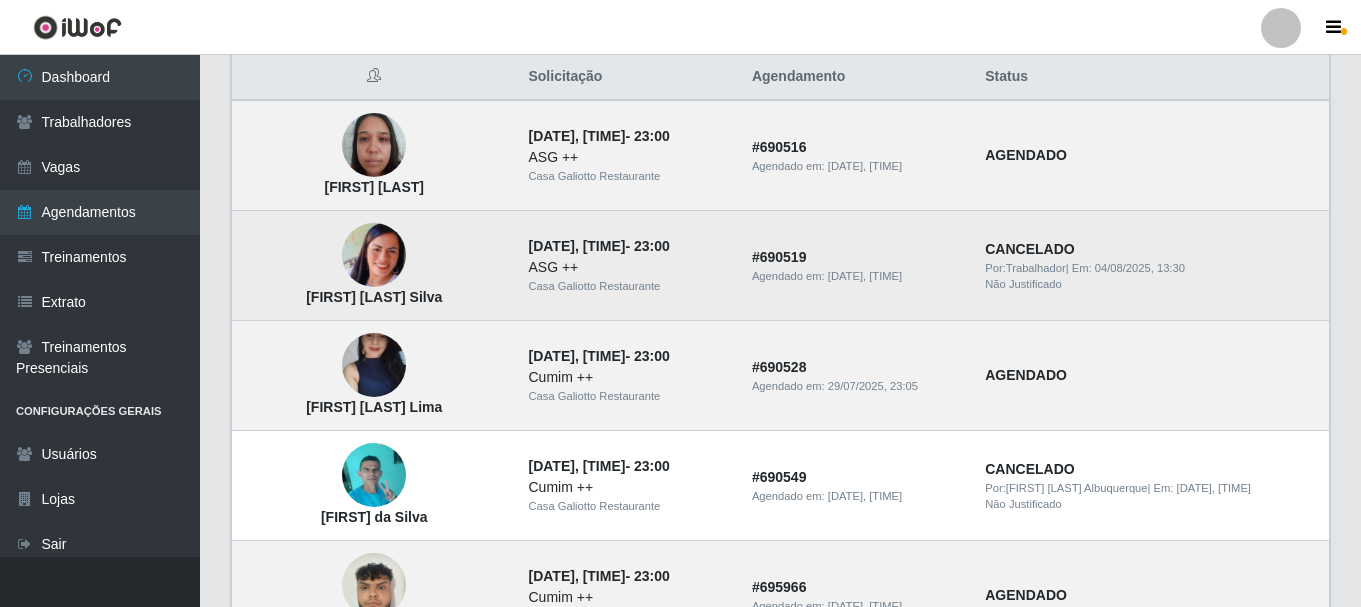 click at bounding box center [374, 255] 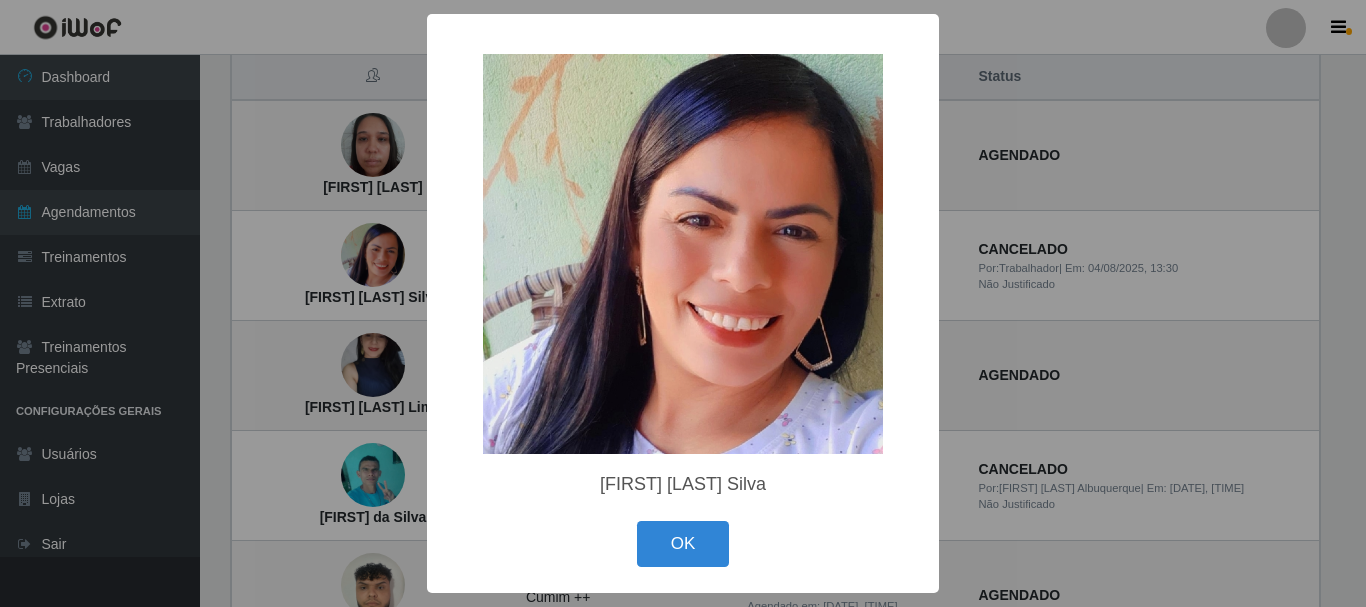click on "× [FIRST] [LAST] Silva  OK Cancel" at bounding box center [683, 303] 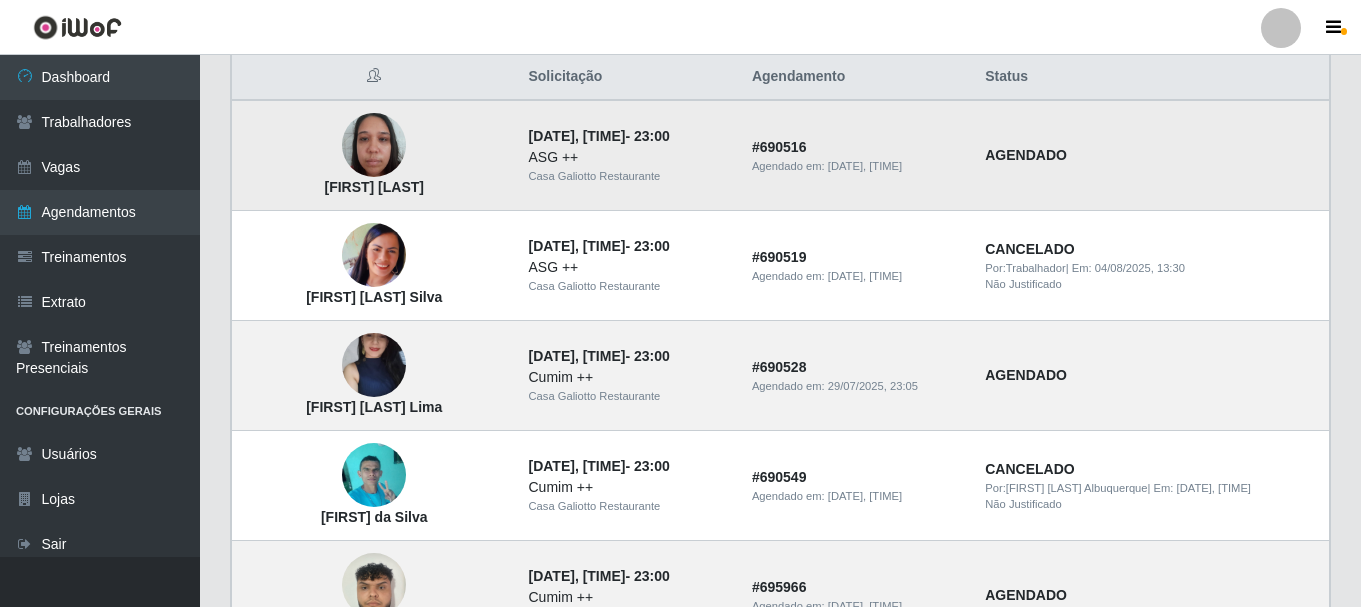 click at bounding box center [374, 145] 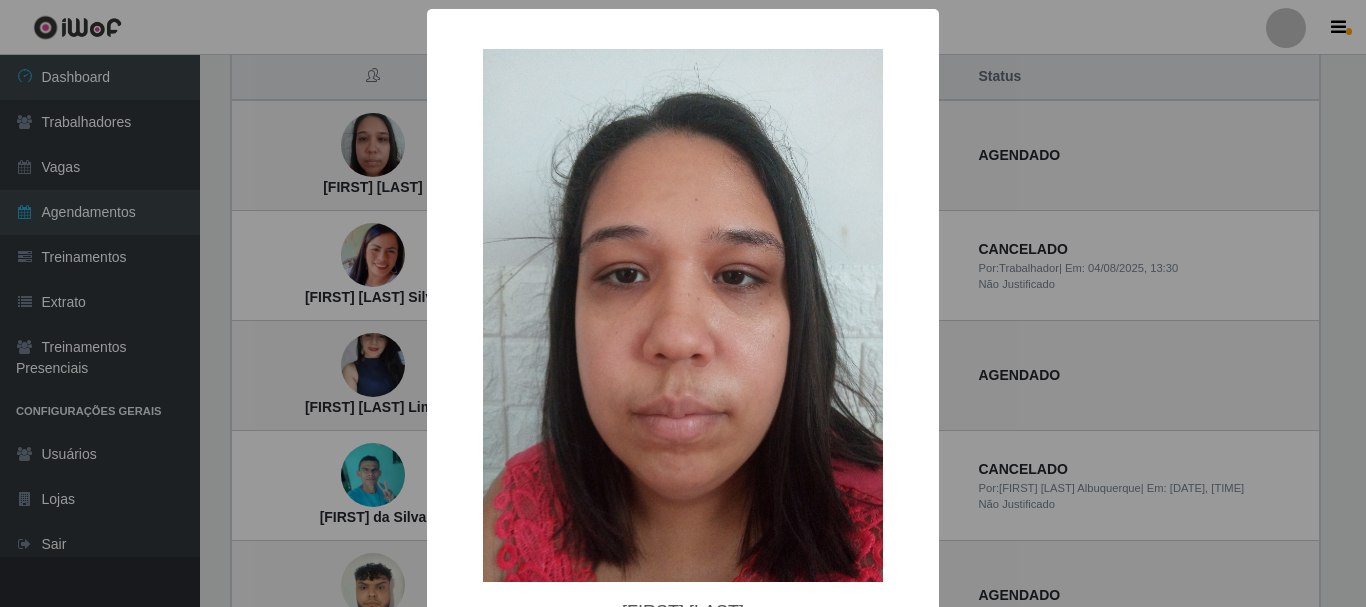 click on "× [FIRST] [LAST] OK Cancel" at bounding box center [683, 303] 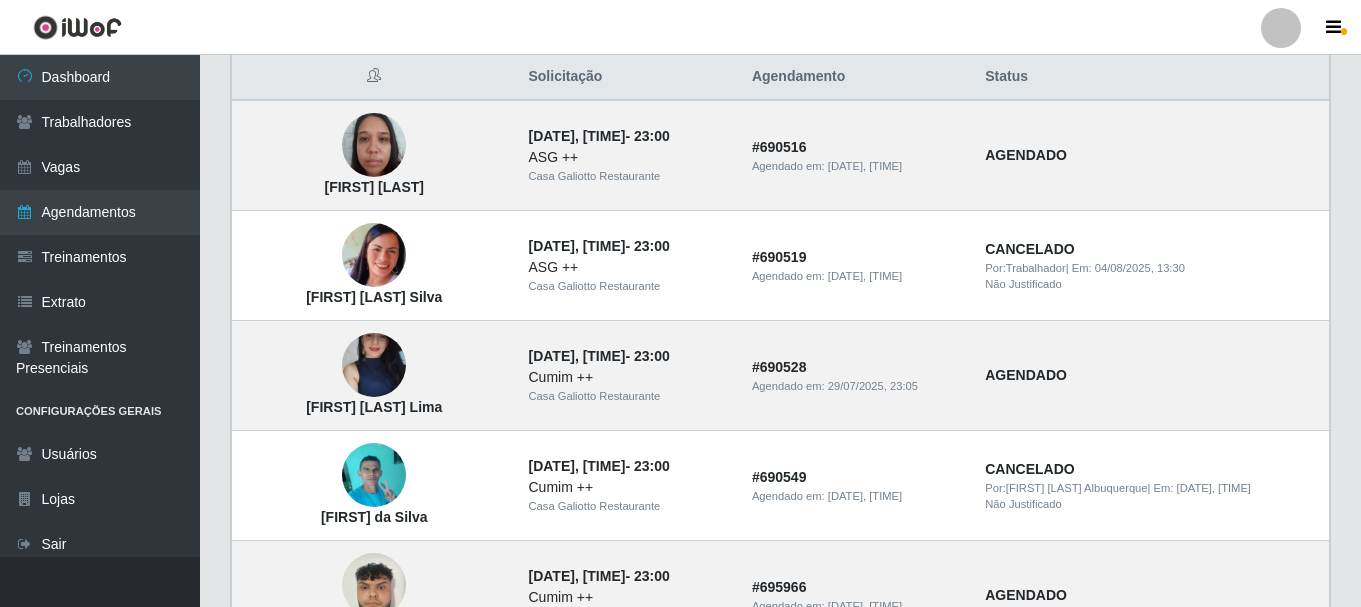 click on "Status" at bounding box center (1151, 77) 